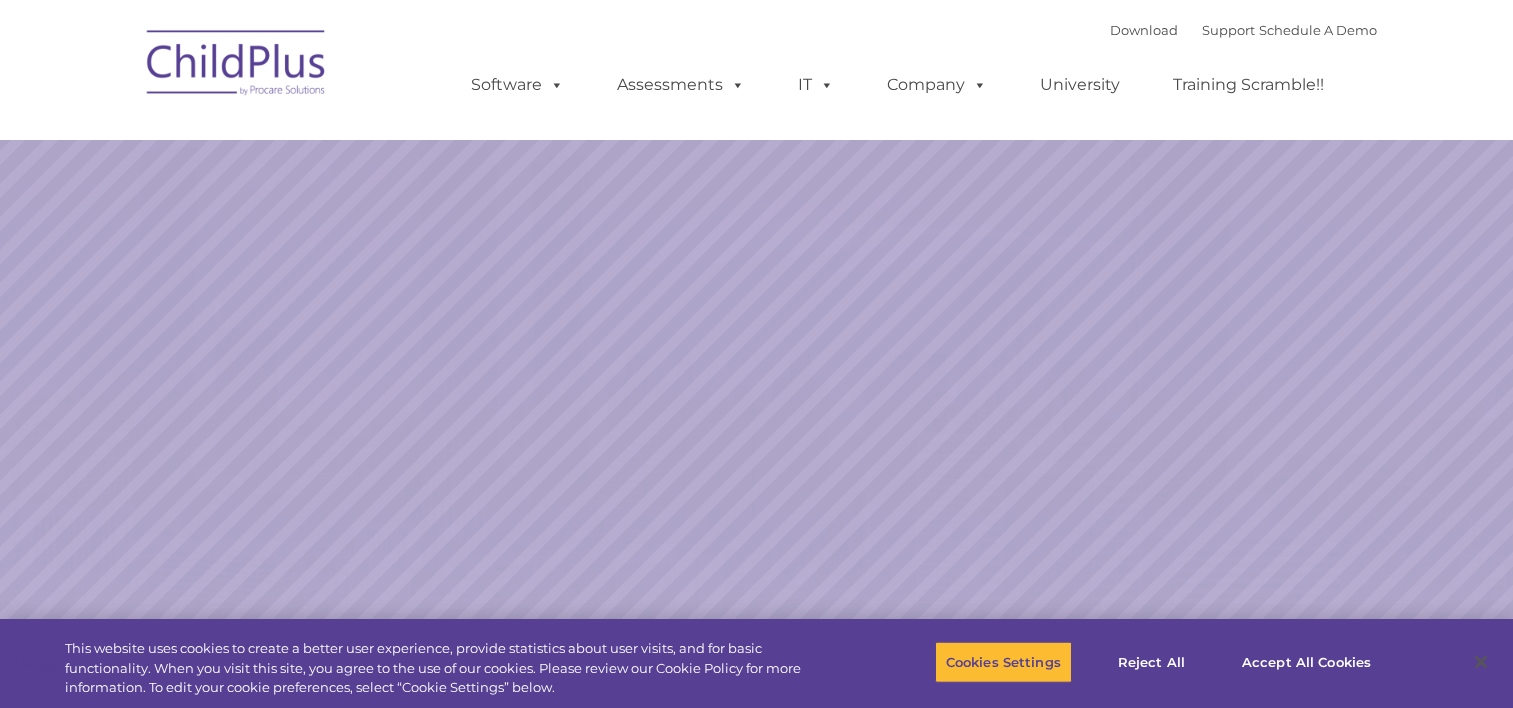 scroll, scrollTop: 0, scrollLeft: 0, axis: both 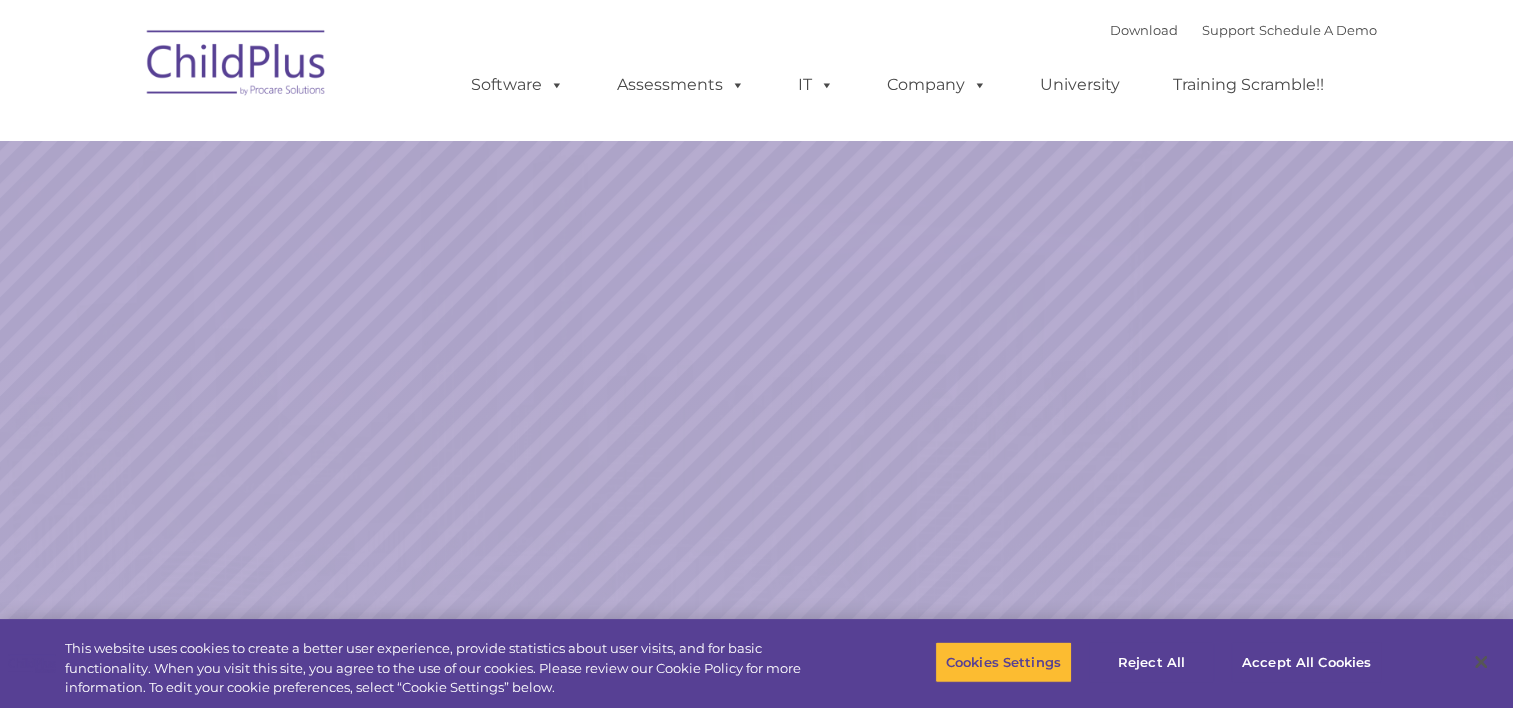 select on "MEDIUM" 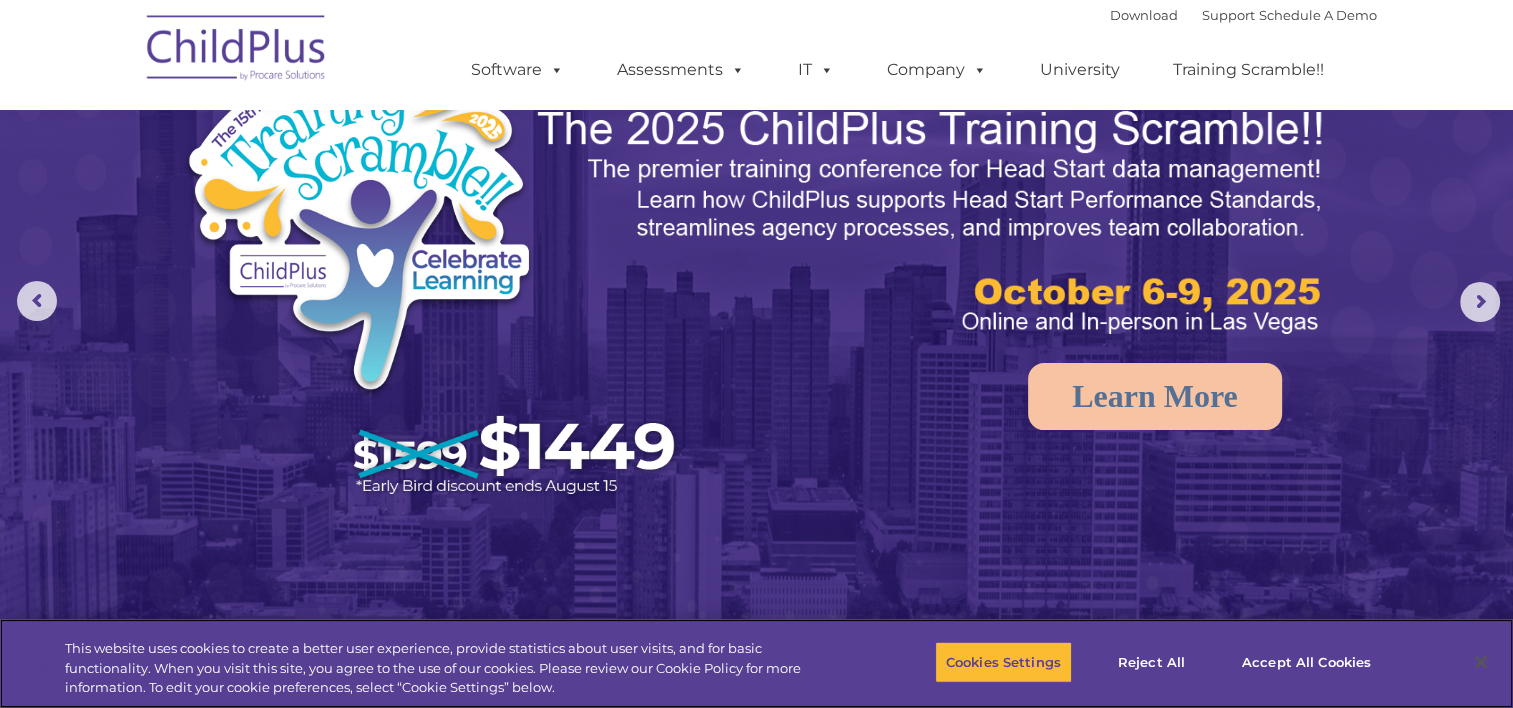 scroll, scrollTop: 174, scrollLeft: 0, axis: vertical 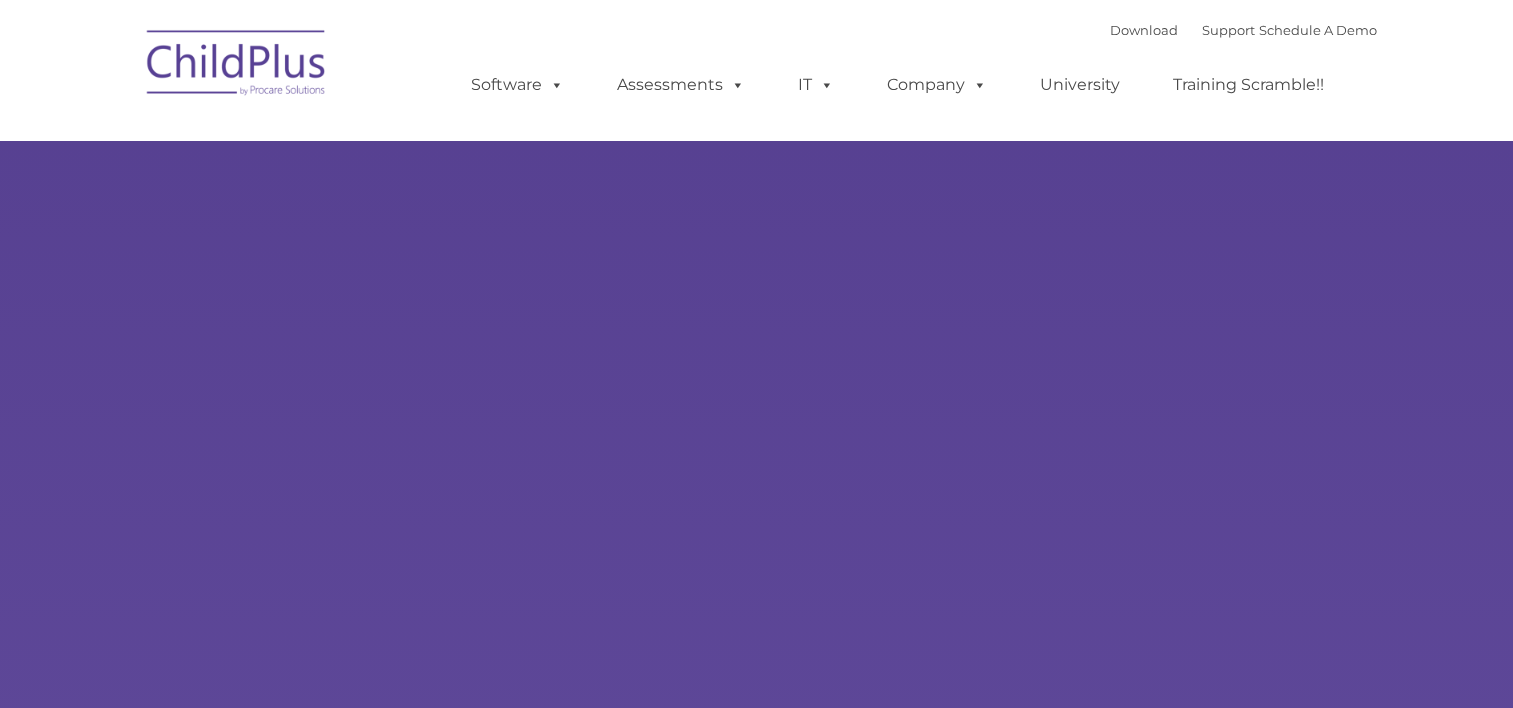 type on "" 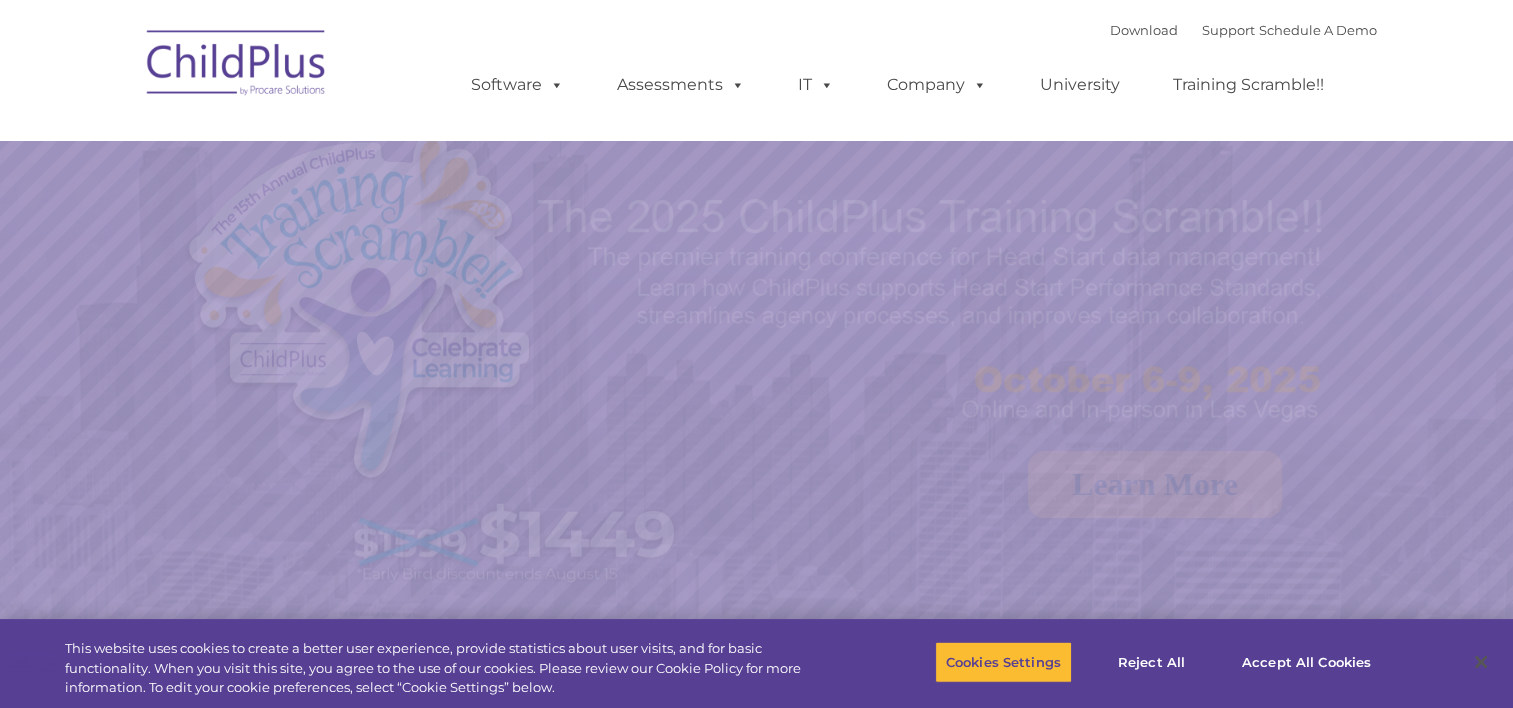 select on "MEDIUM" 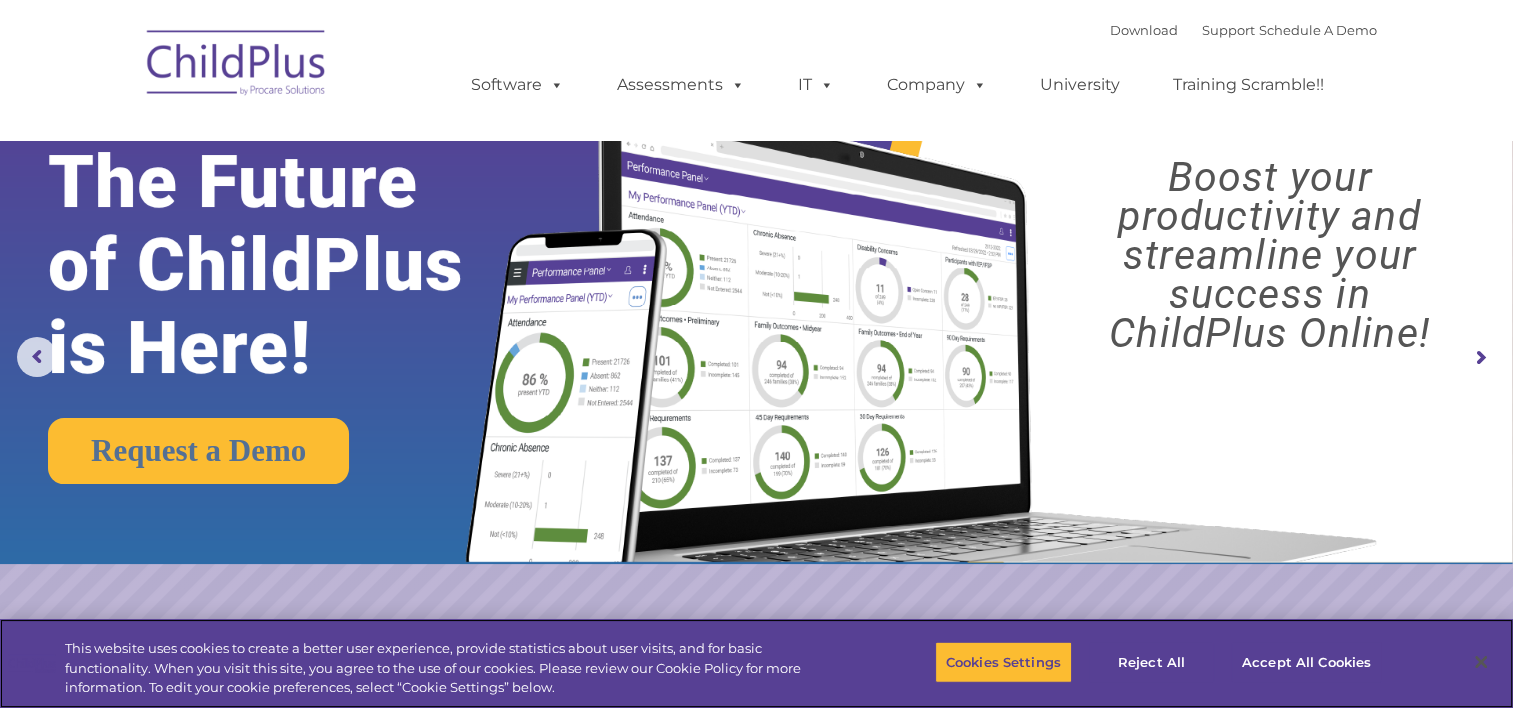 scroll, scrollTop: 0, scrollLeft: 0, axis: both 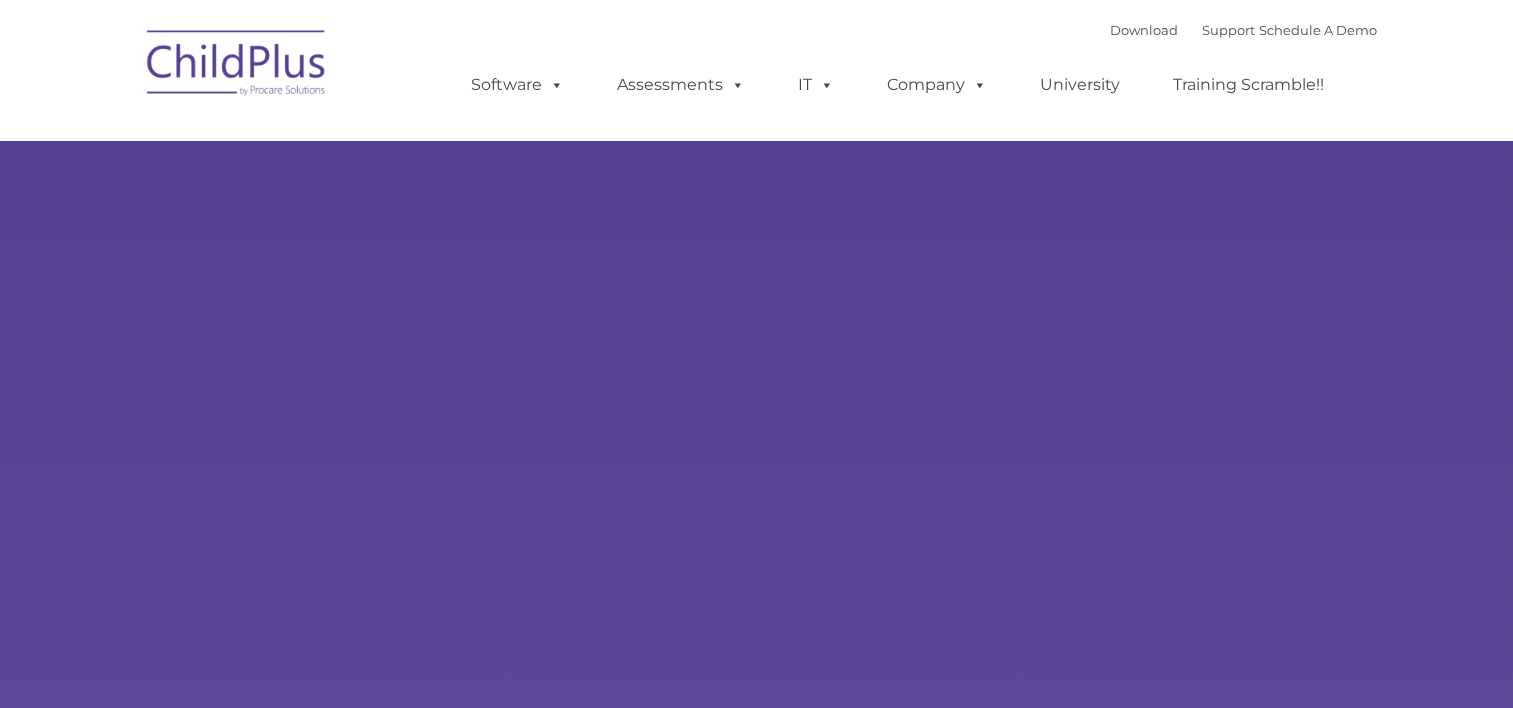type on "" 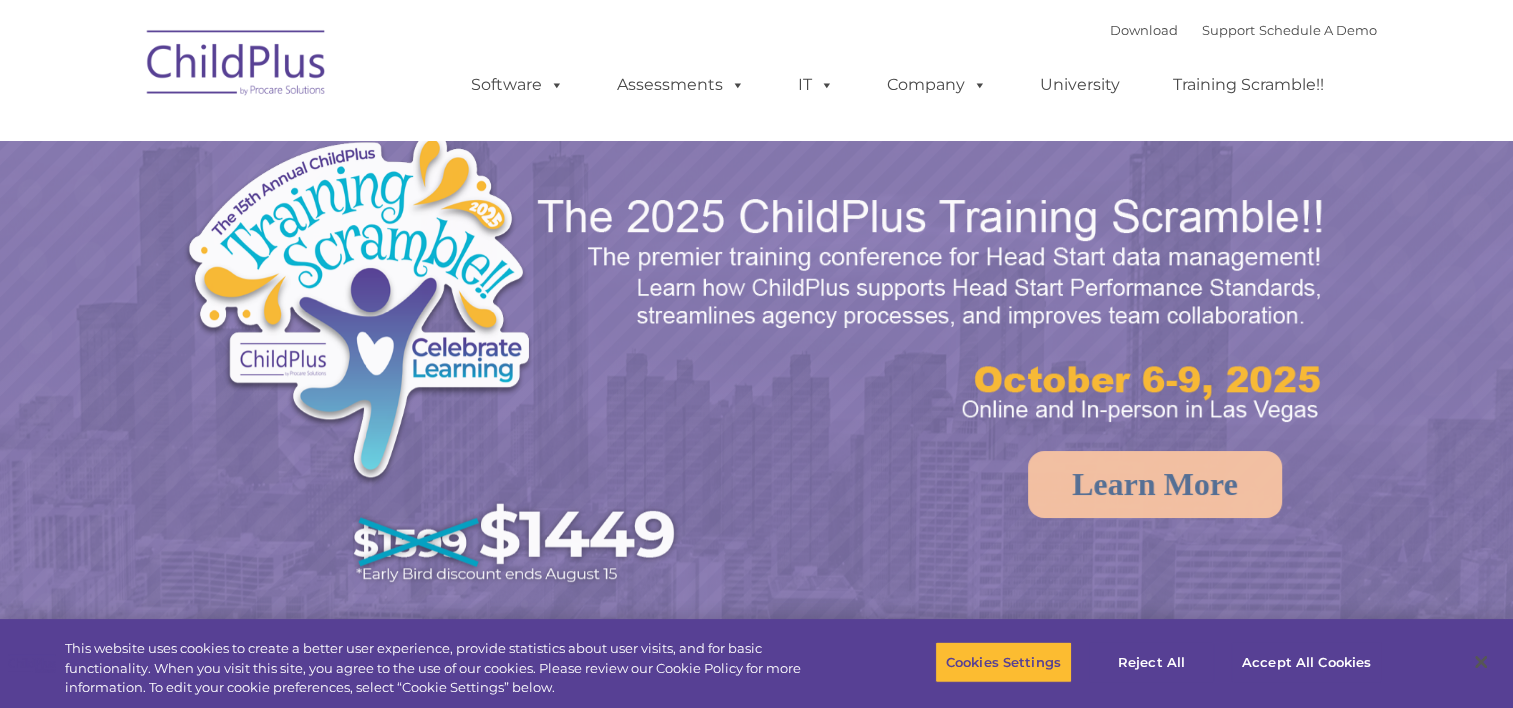 select on "MEDIUM" 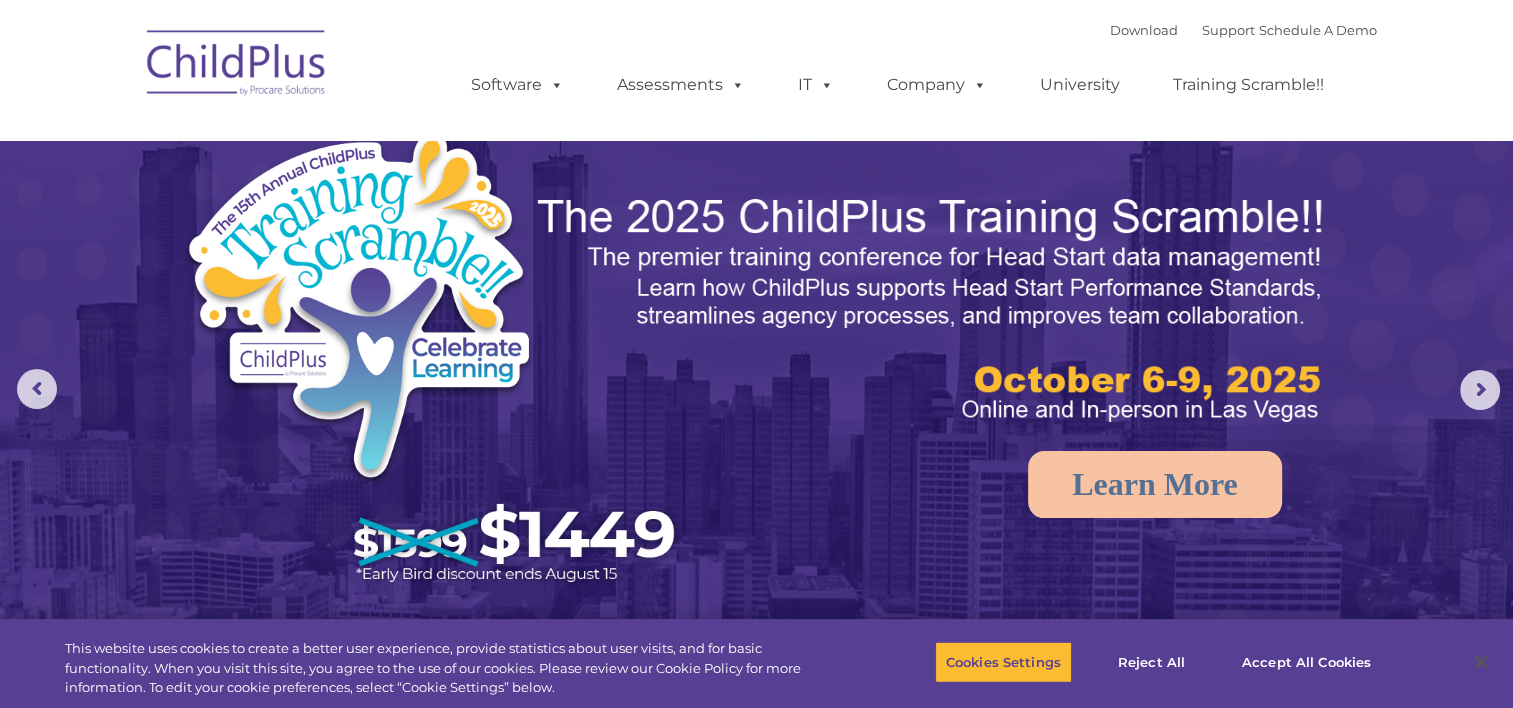 click on "Download          Support      |     Schedule A Demo

MENU MENU Software
ChildPlus:  The original and most widely-used Head Start data management system with over 35 years of experience providing software, service, and support.
Learn More
Features
Schedule A Demo
Getting Started
Assessments
DRDP ©  in ChildPlus:  Experience and analyze child assessments and Head Start data management in one system, with zero complexity with ChildPlus.
Learn More
DRDP Reports
Book a Discovery Call
Attend a Group Demo
DRDP FAQ
IT
Hosting Security System Requirements Download Software Policy
Company
Events Account Help Regional User Groups Contact Us
University Training Scramble!!" at bounding box center (904, 70) 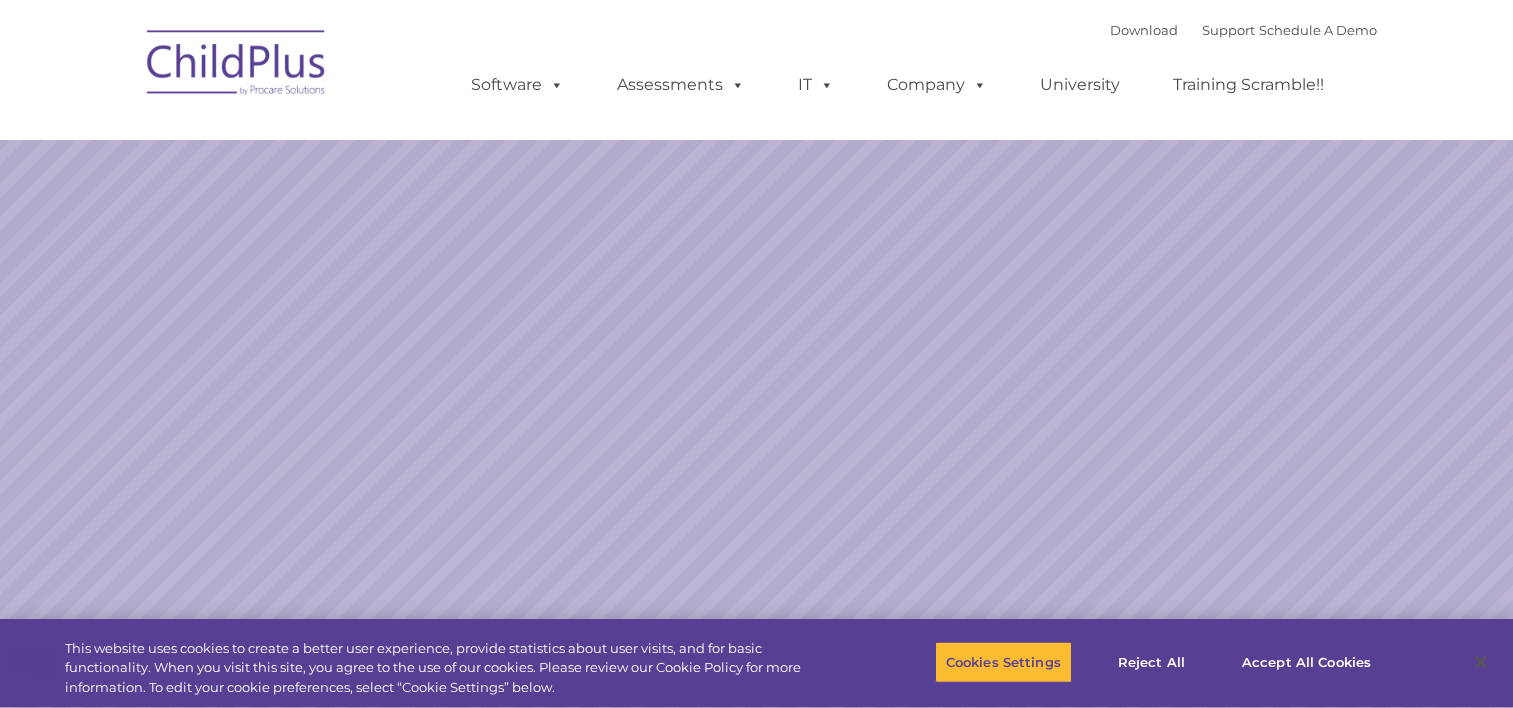 scroll, scrollTop: 0, scrollLeft: 0, axis: both 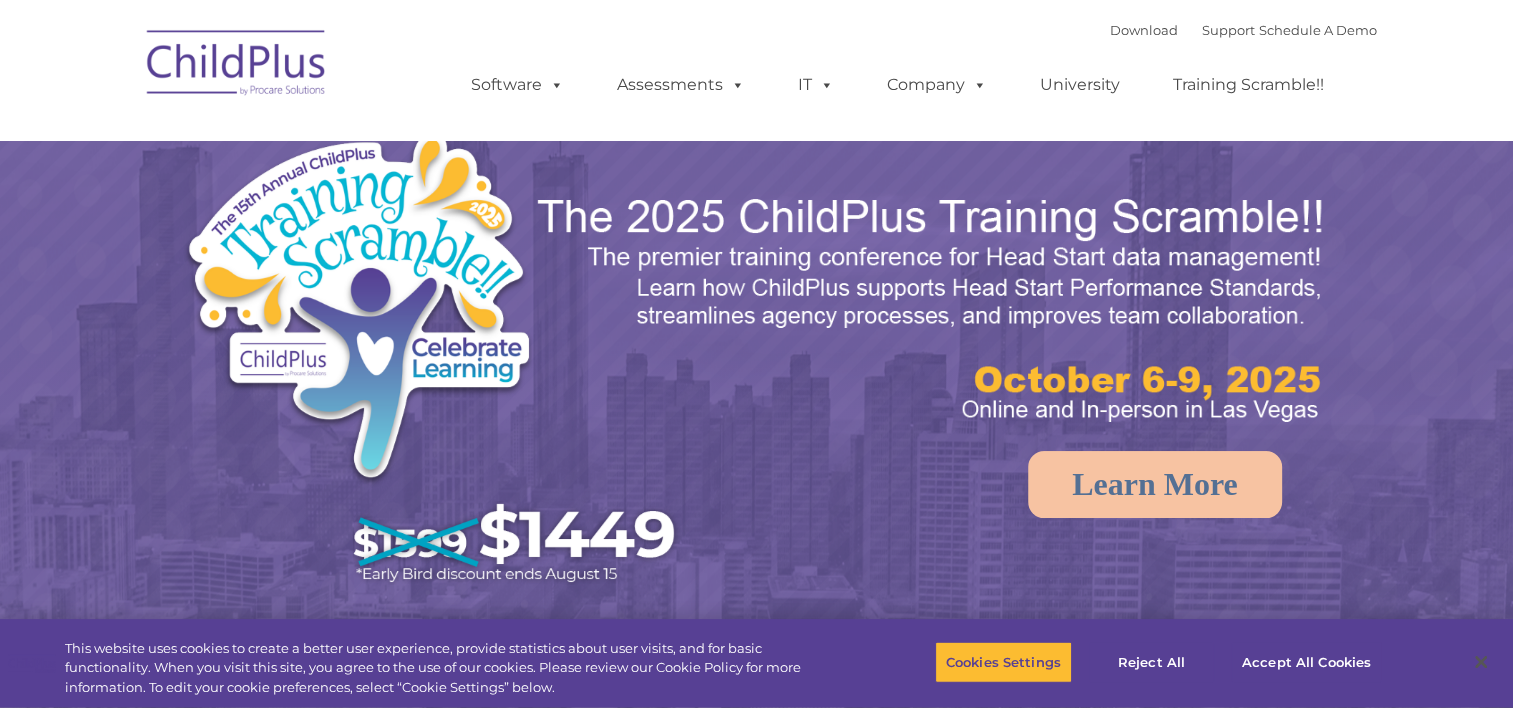 select on "MEDIUM" 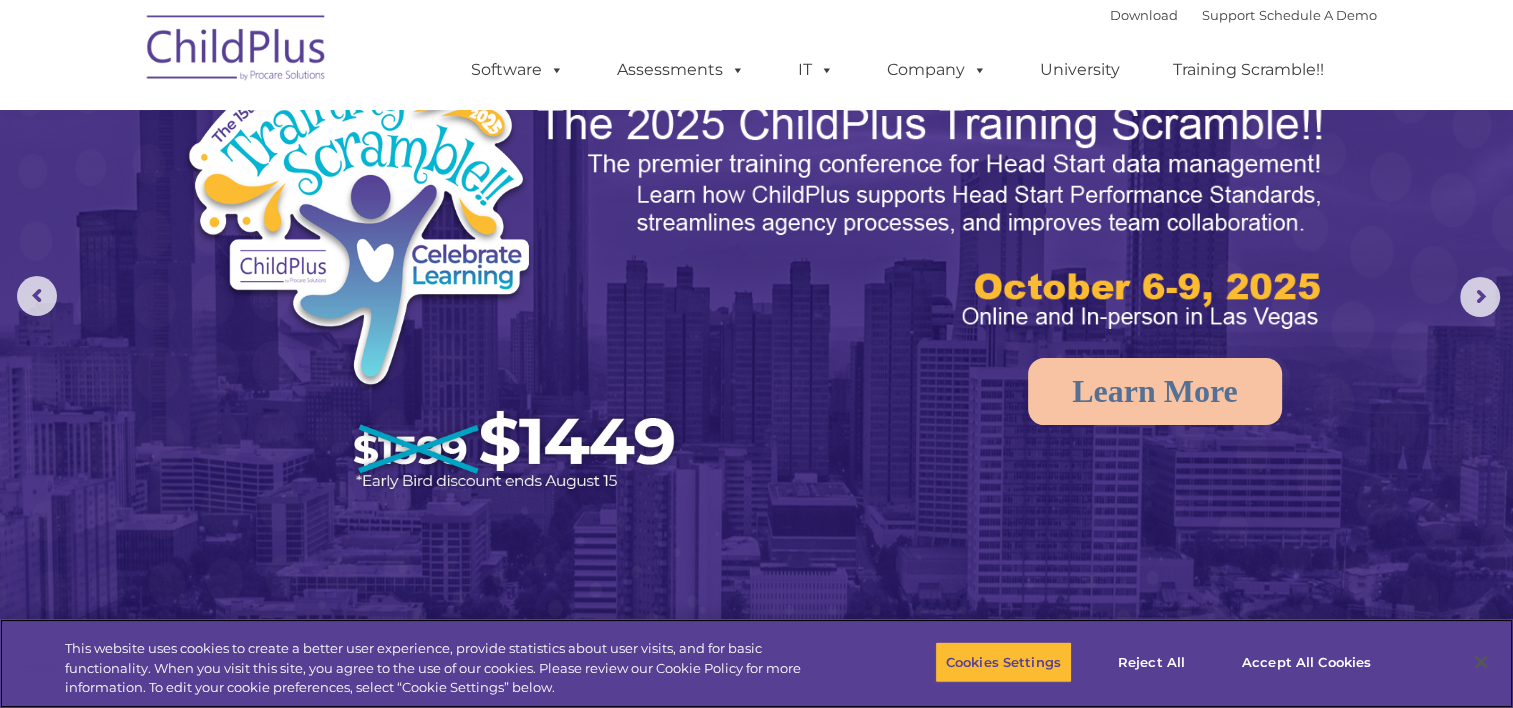 scroll, scrollTop: 0, scrollLeft: 0, axis: both 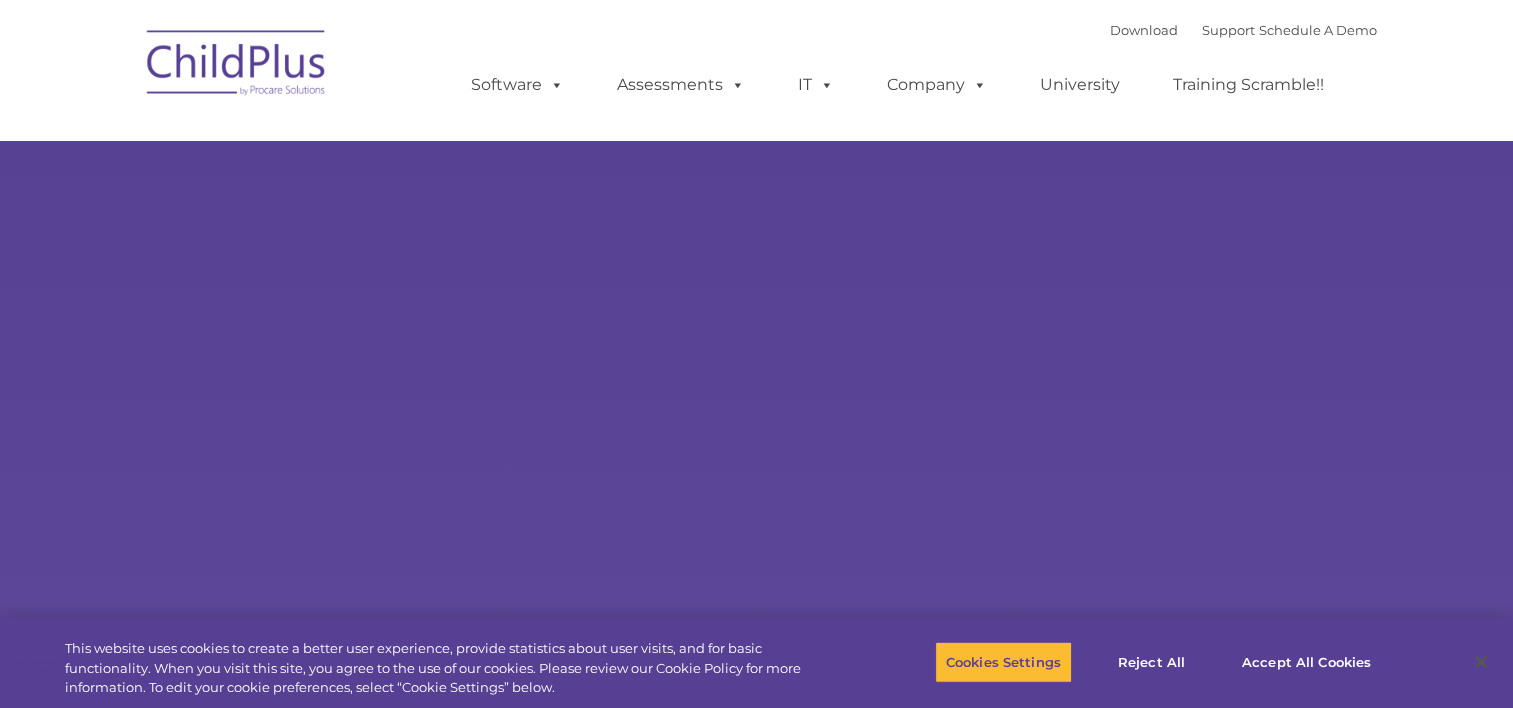 select on "MEDIUM" 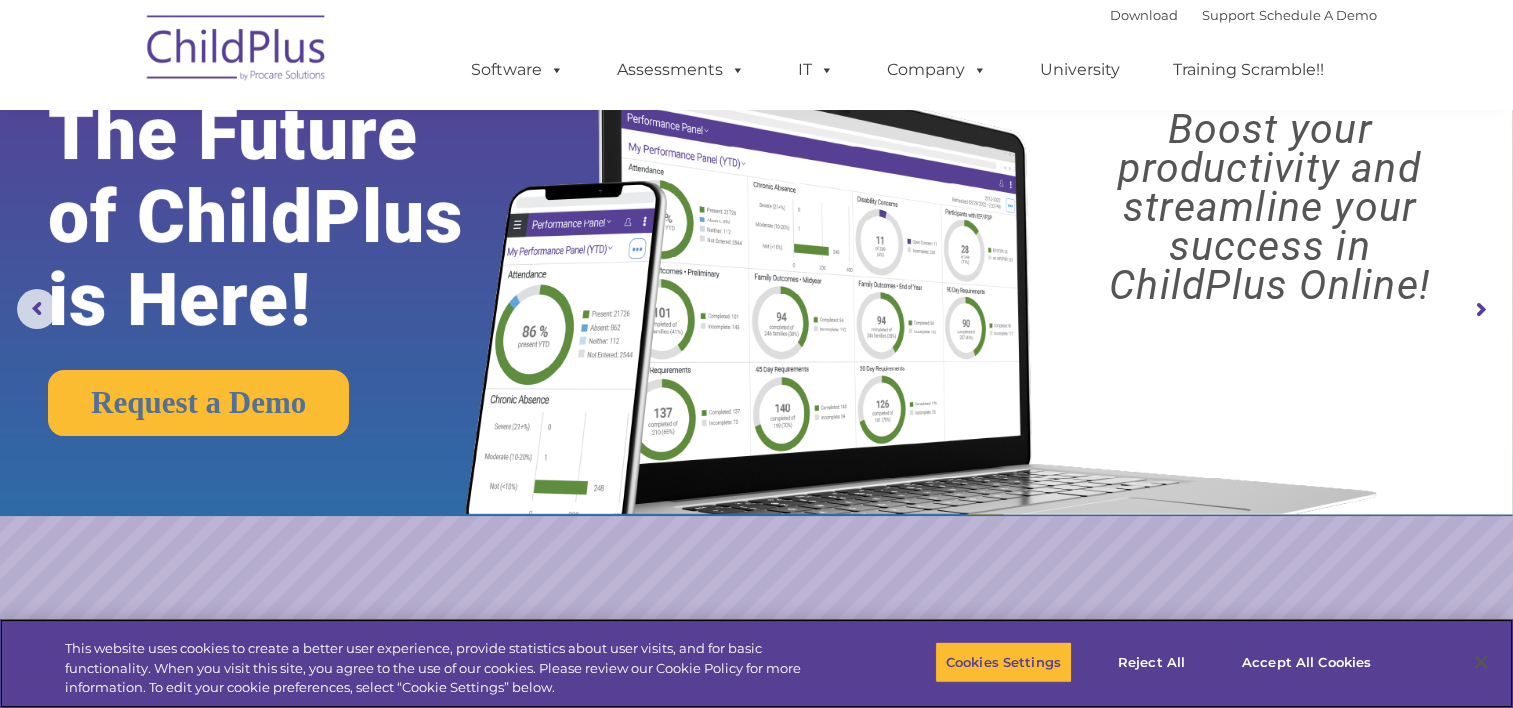 scroll, scrollTop: 0, scrollLeft: 0, axis: both 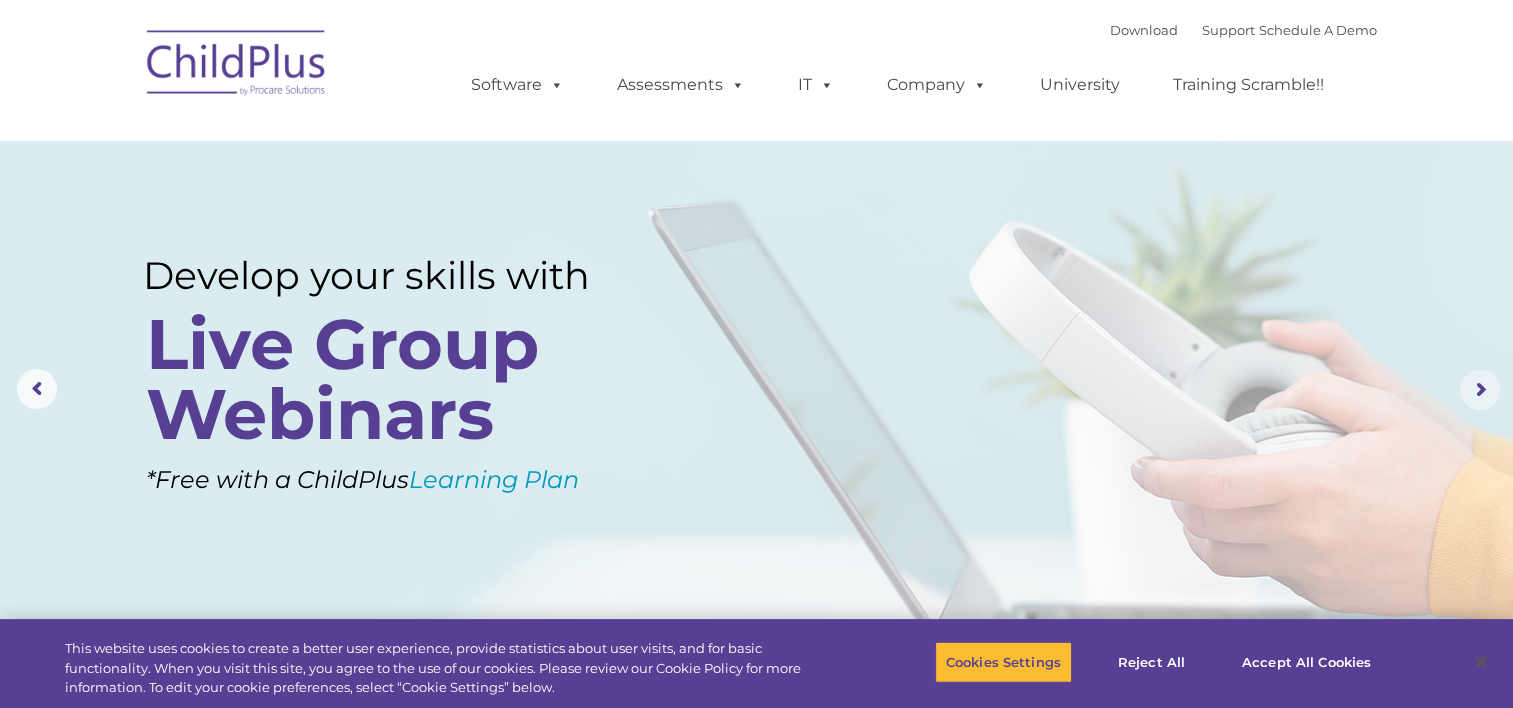 click 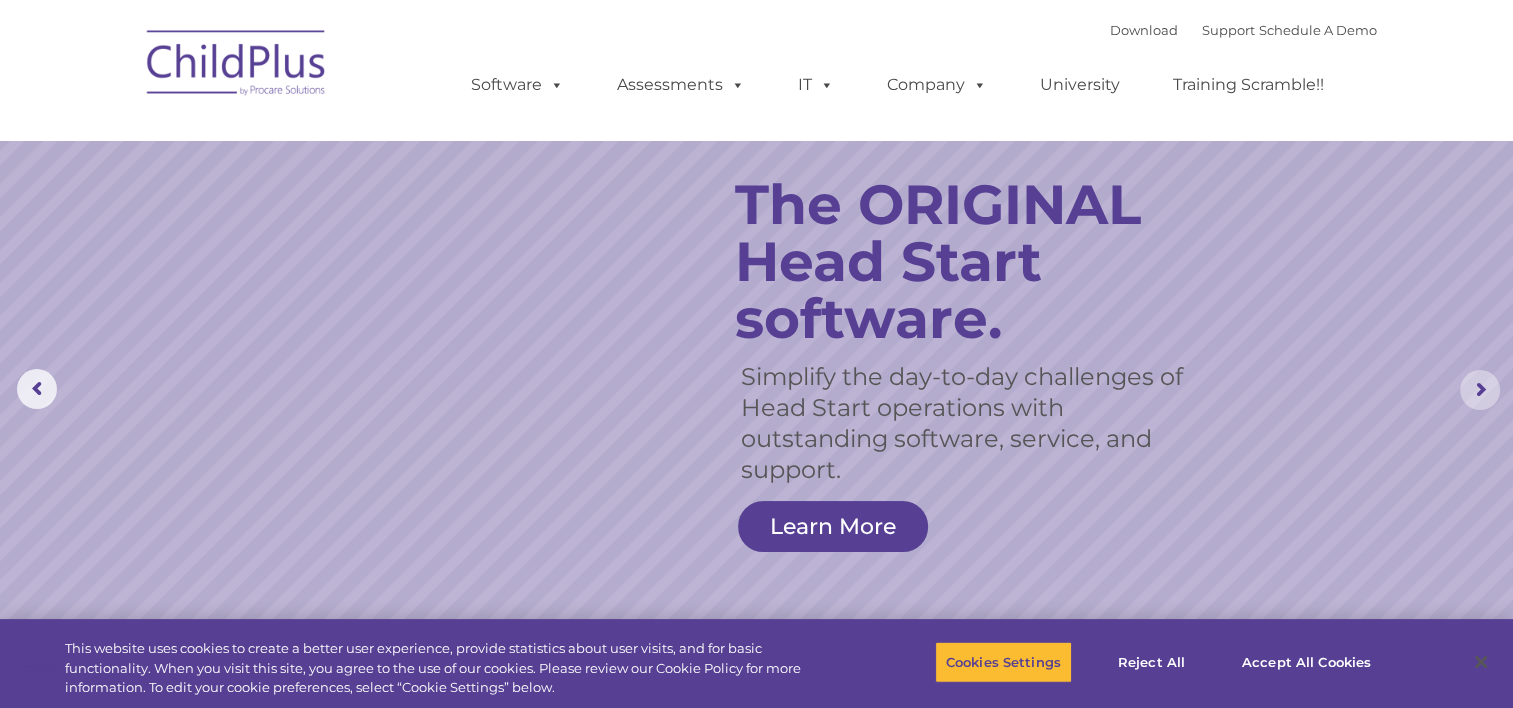 click 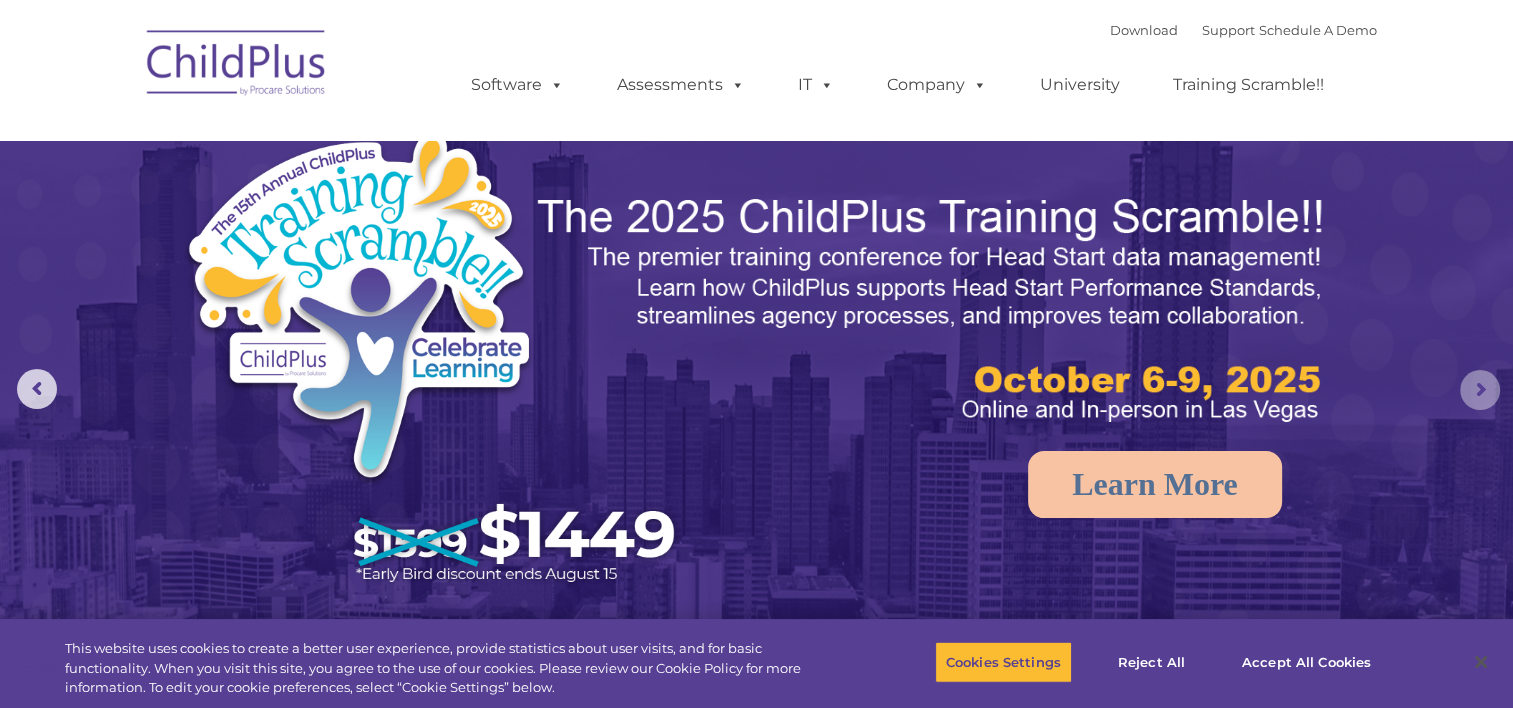 click 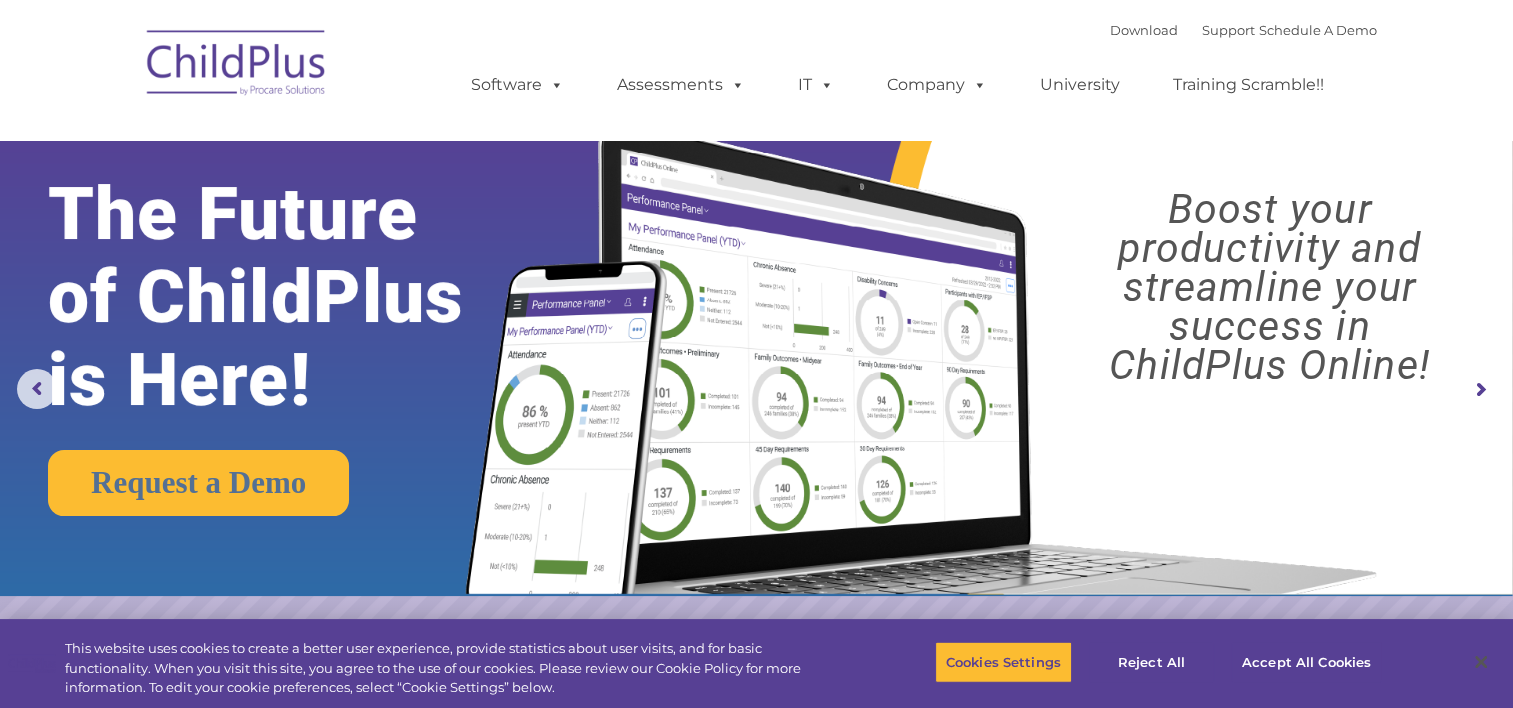 click 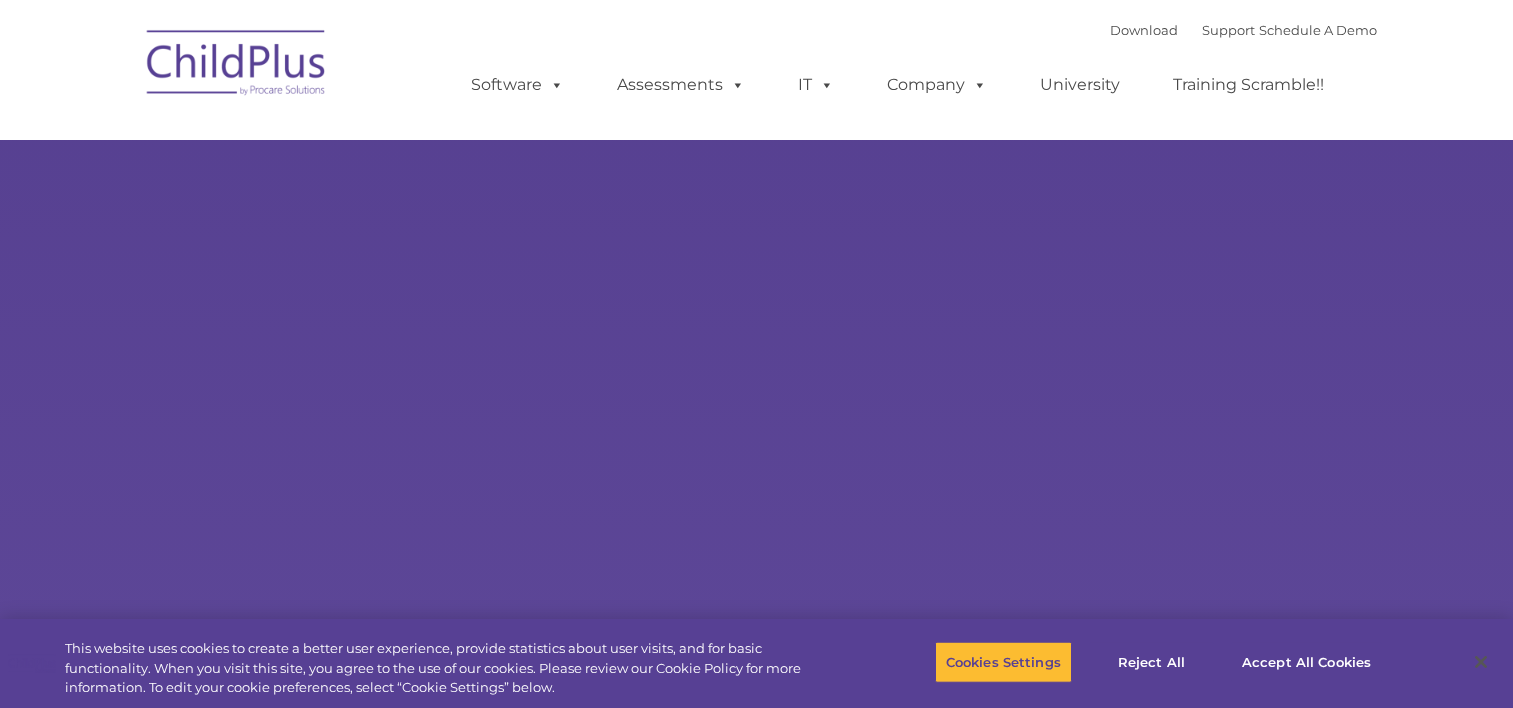 type on "" 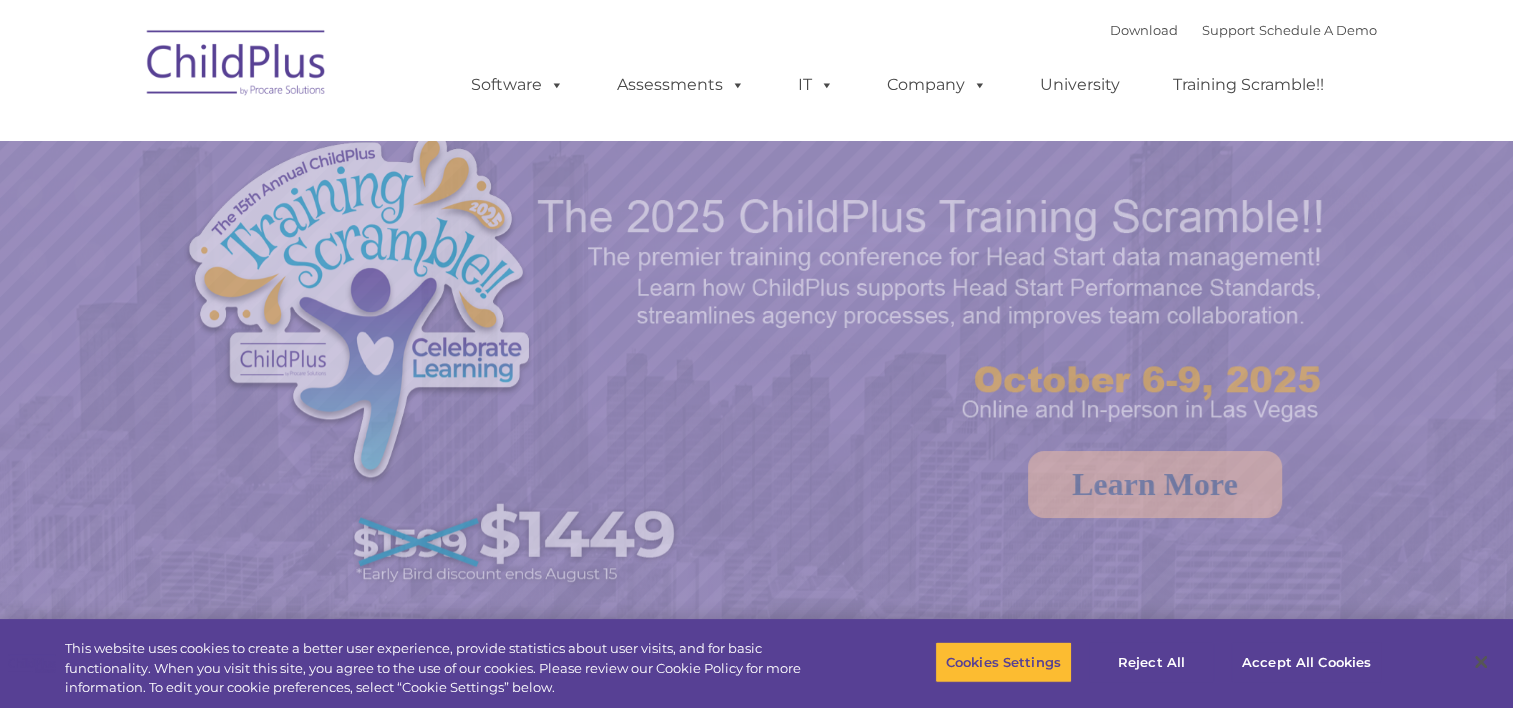 select on "MEDIUM" 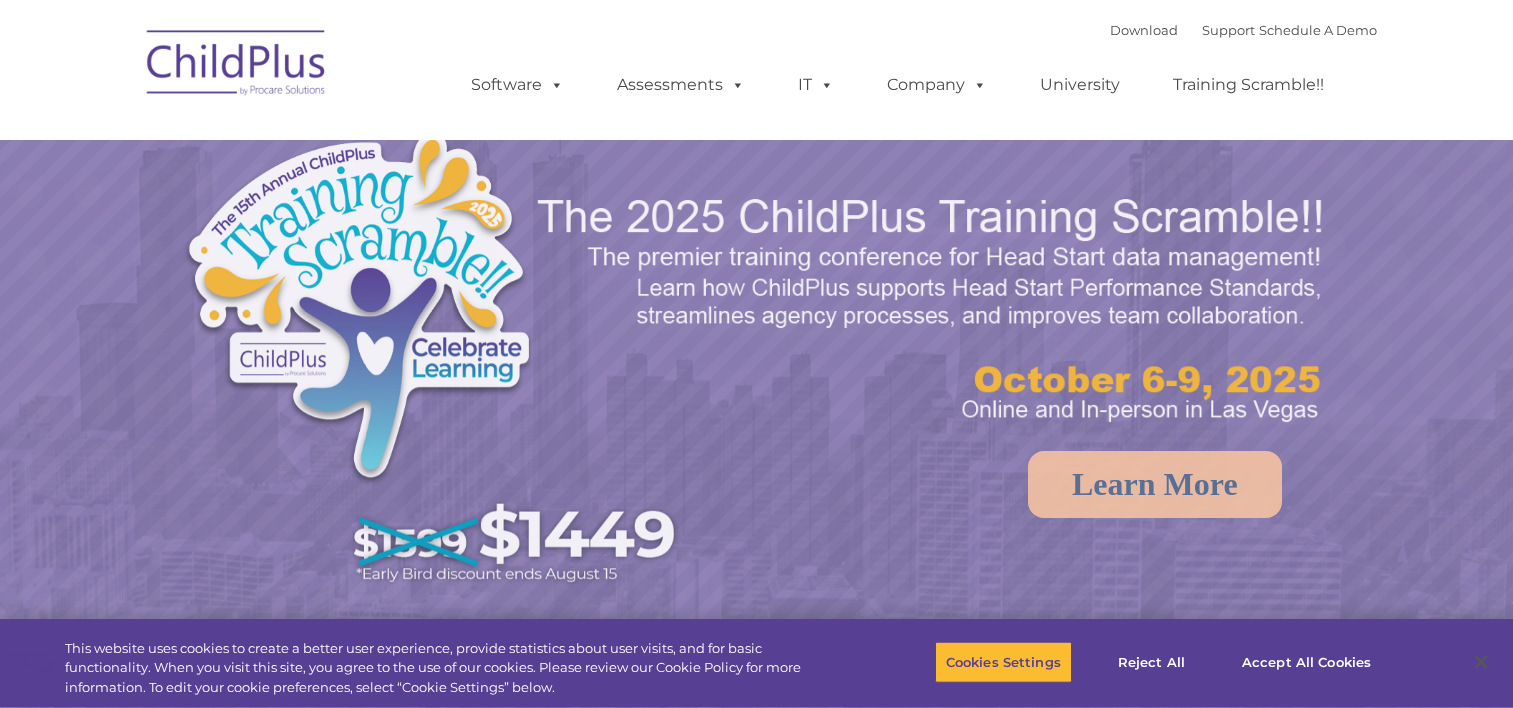 scroll, scrollTop: 0, scrollLeft: 0, axis: both 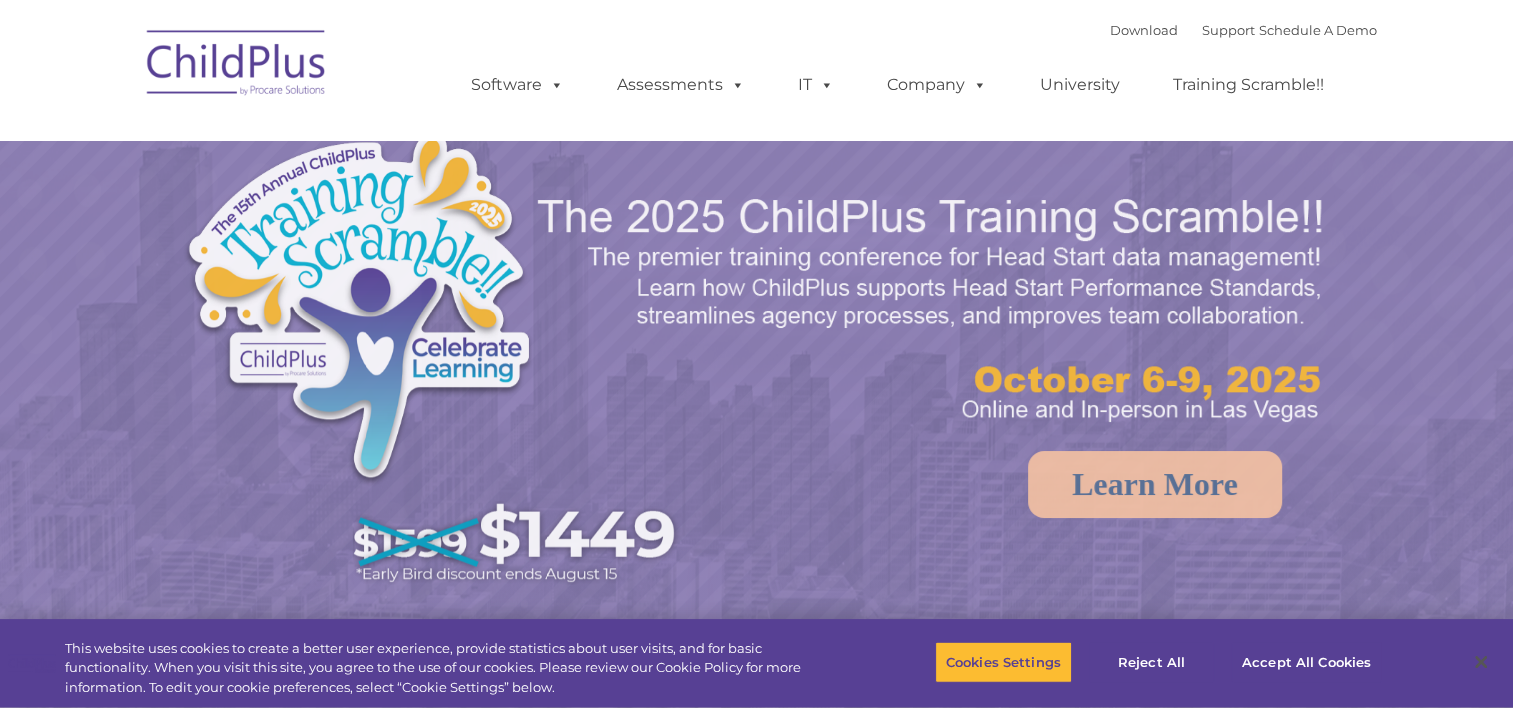 select on "MEDIUM" 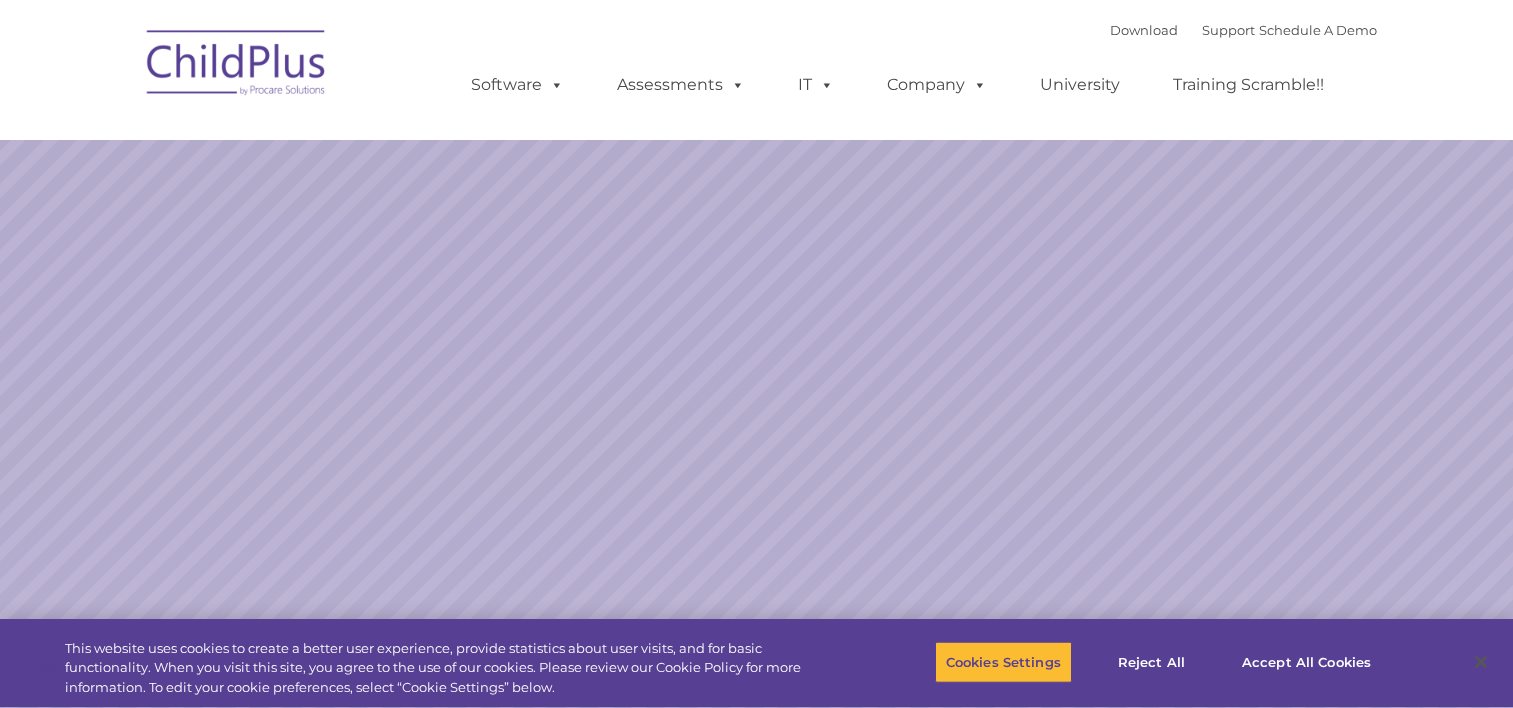 scroll, scrollTop: 0, scrollLeft: 0, axis: both 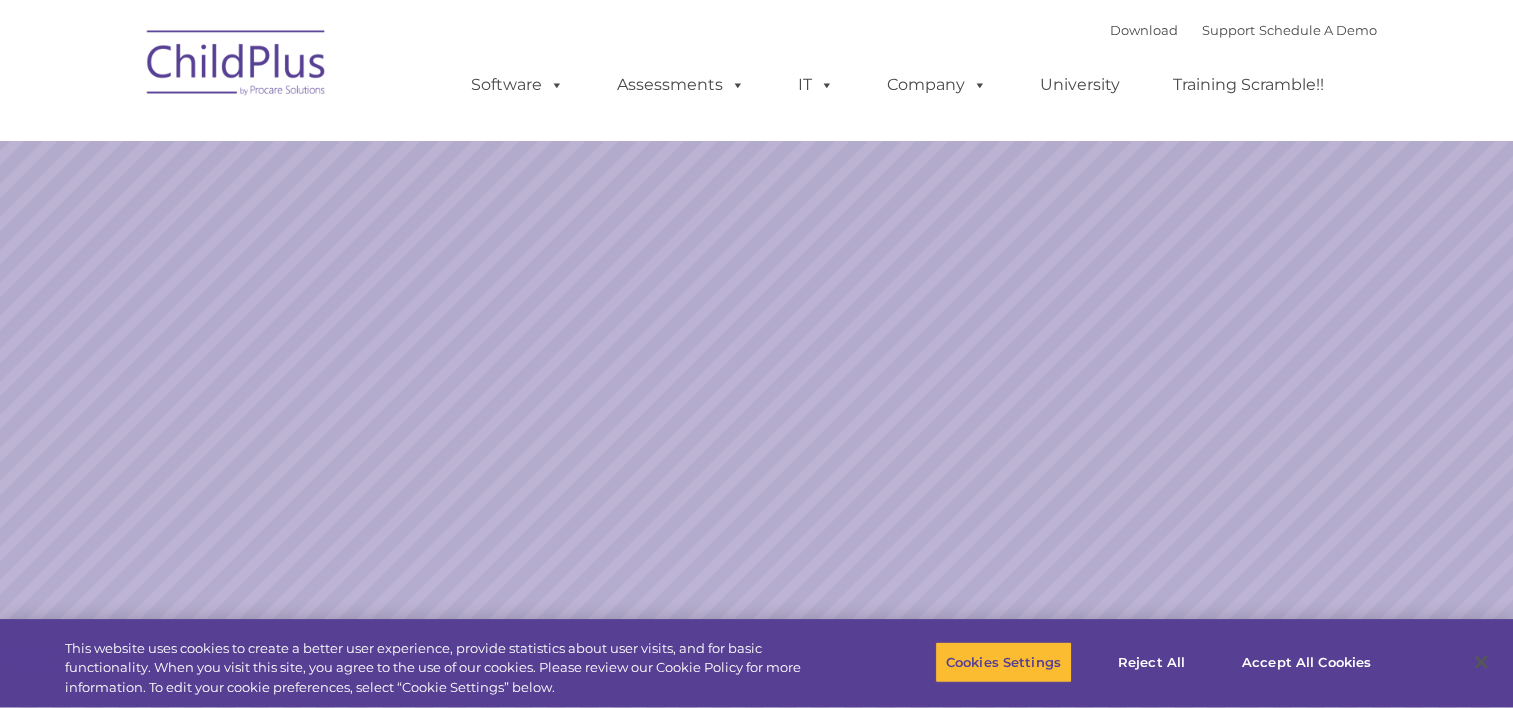 select on "MEDIUM" 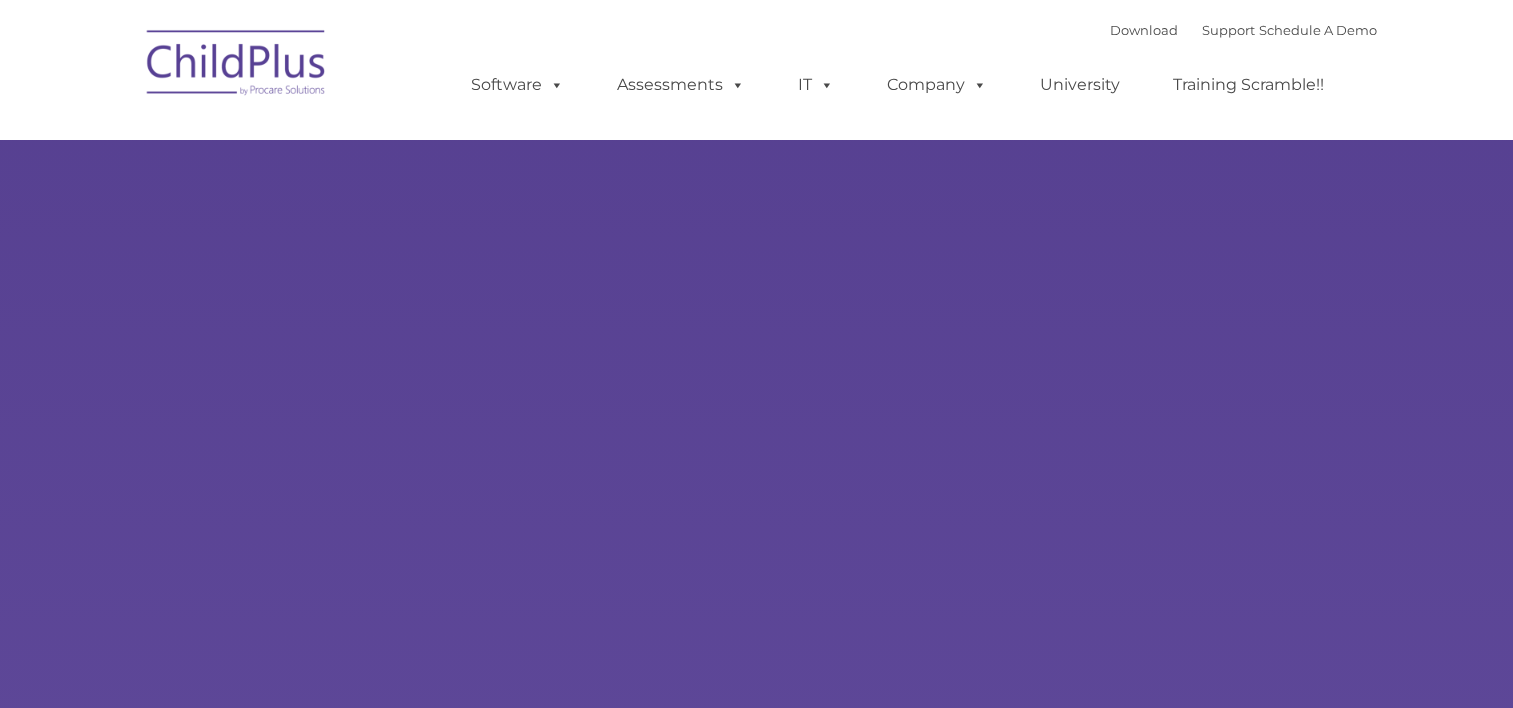 scroll, scrollTop: 0, scrollLeft: 0, axis: both 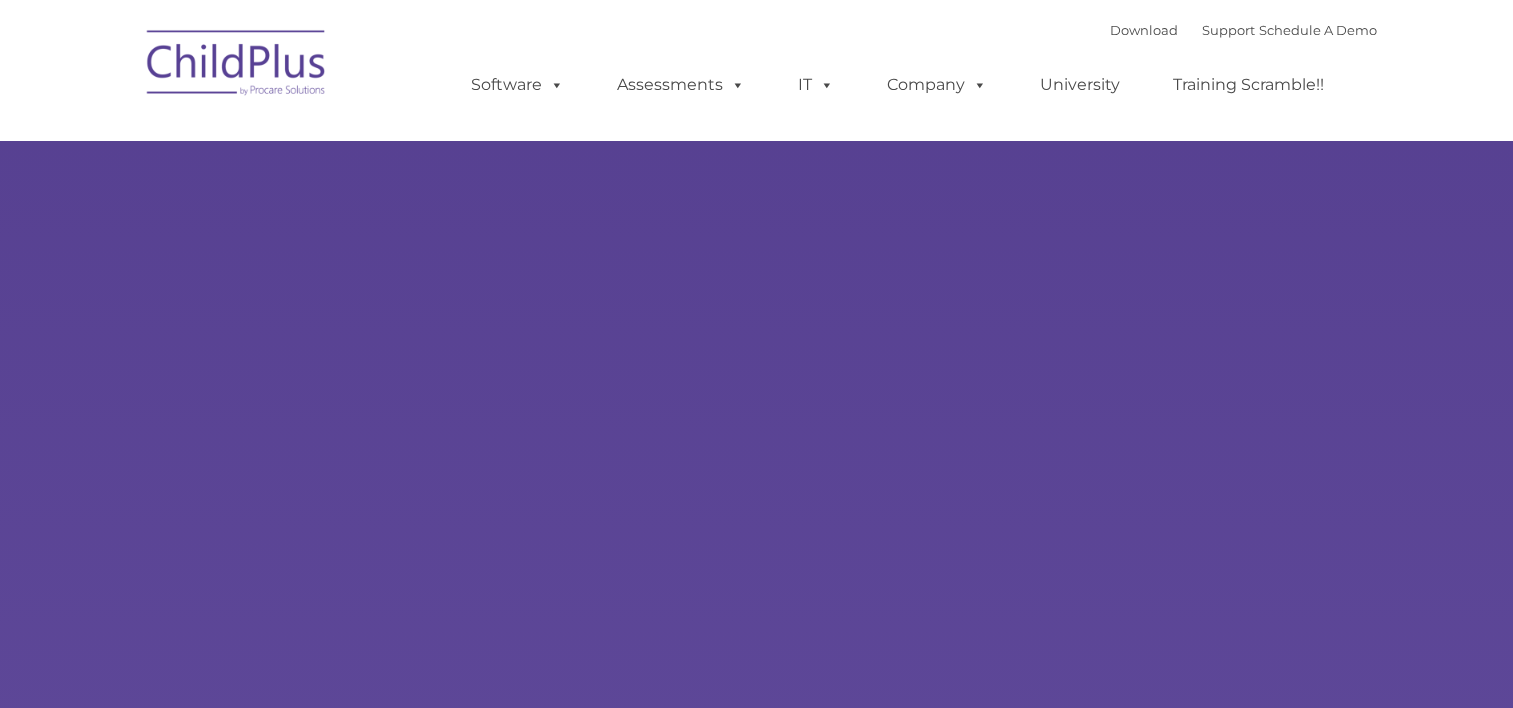type on "" 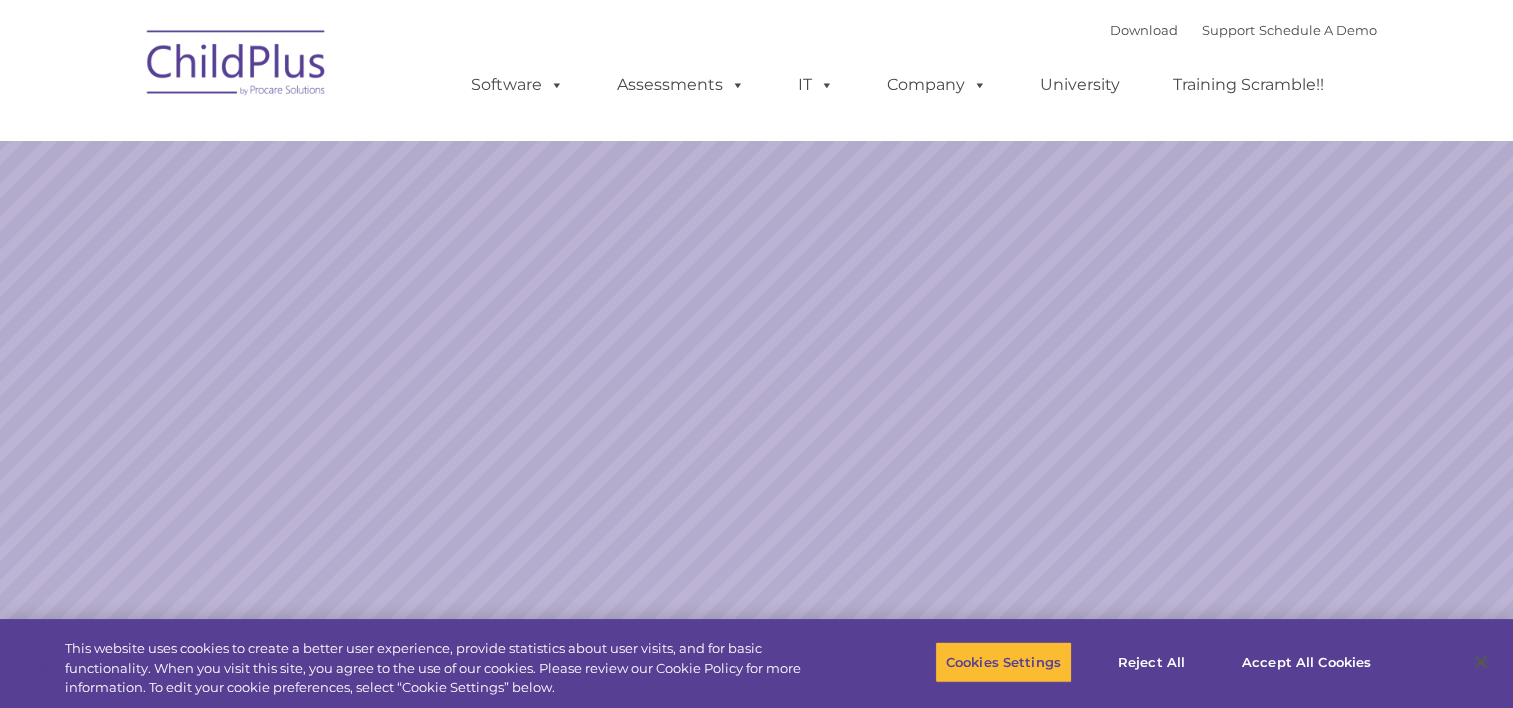 select on "MEDIUM" 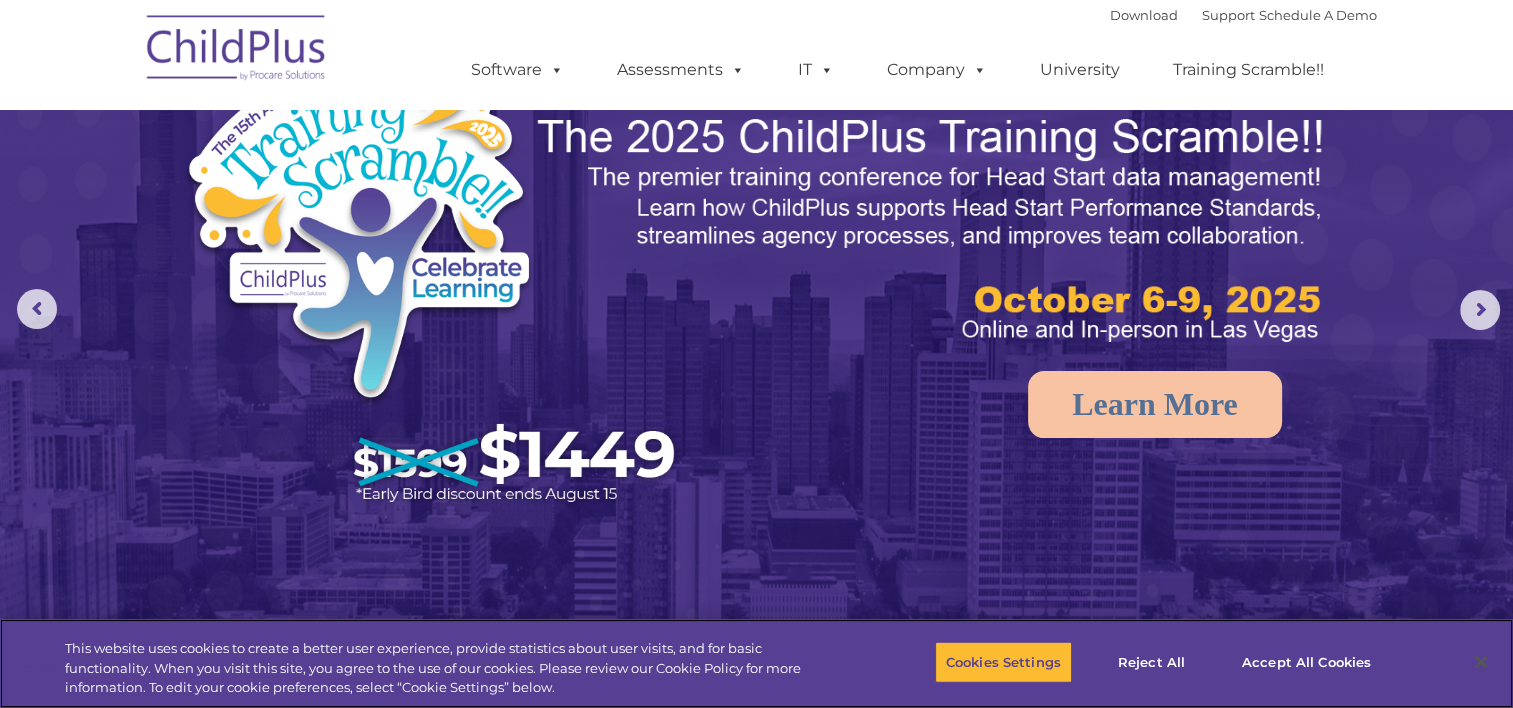scroll, scrollTop: 0, scrollLeft: 0, axis: both 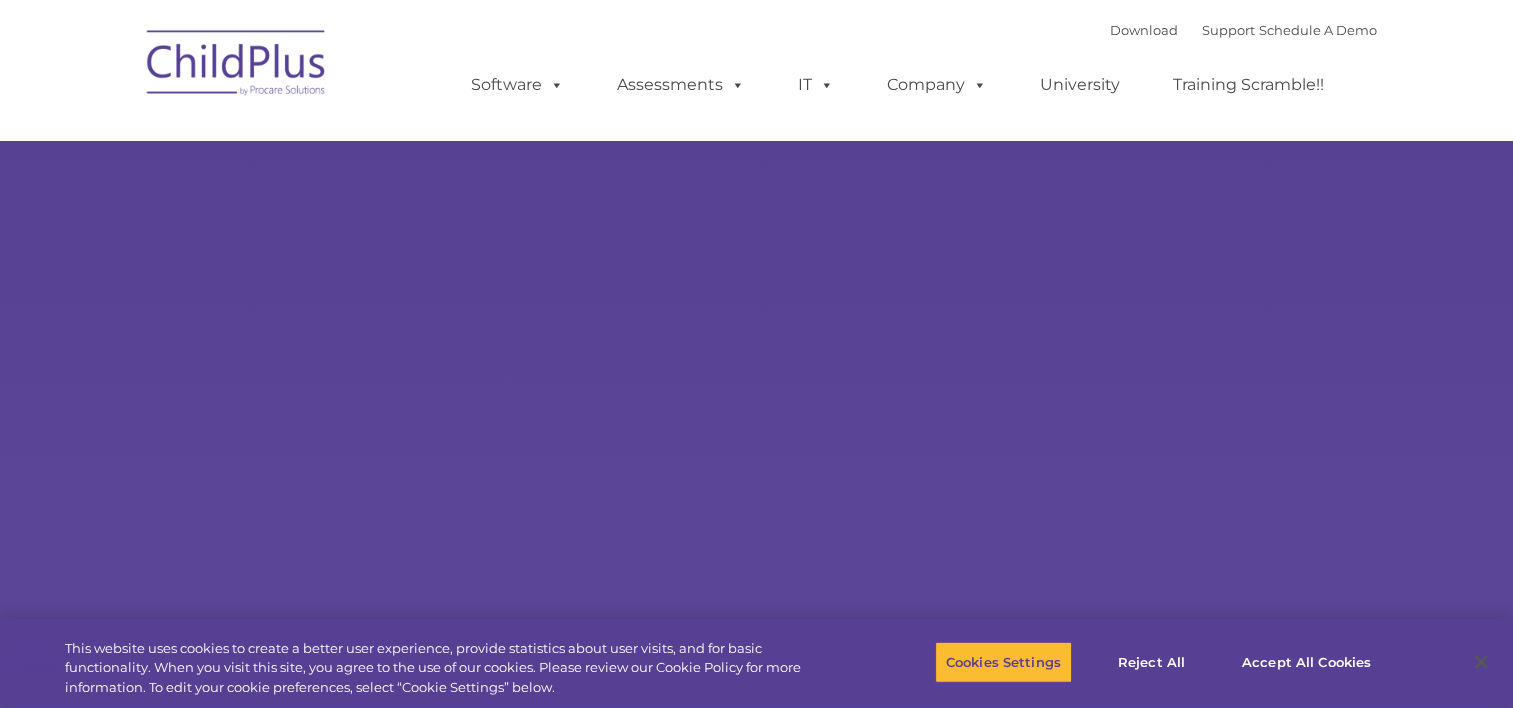 select on "MEDIUM" 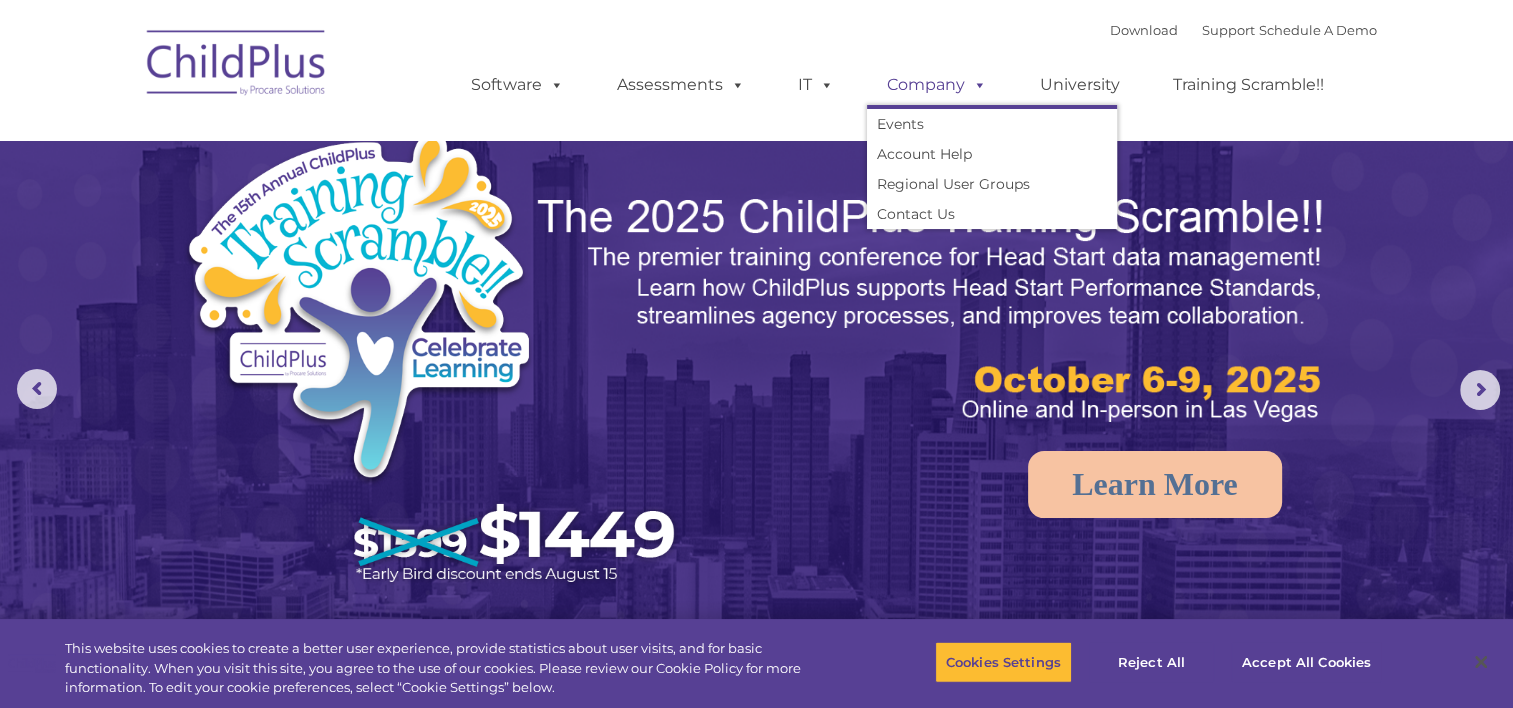 click on "Company" at bounding box center [937, 85] 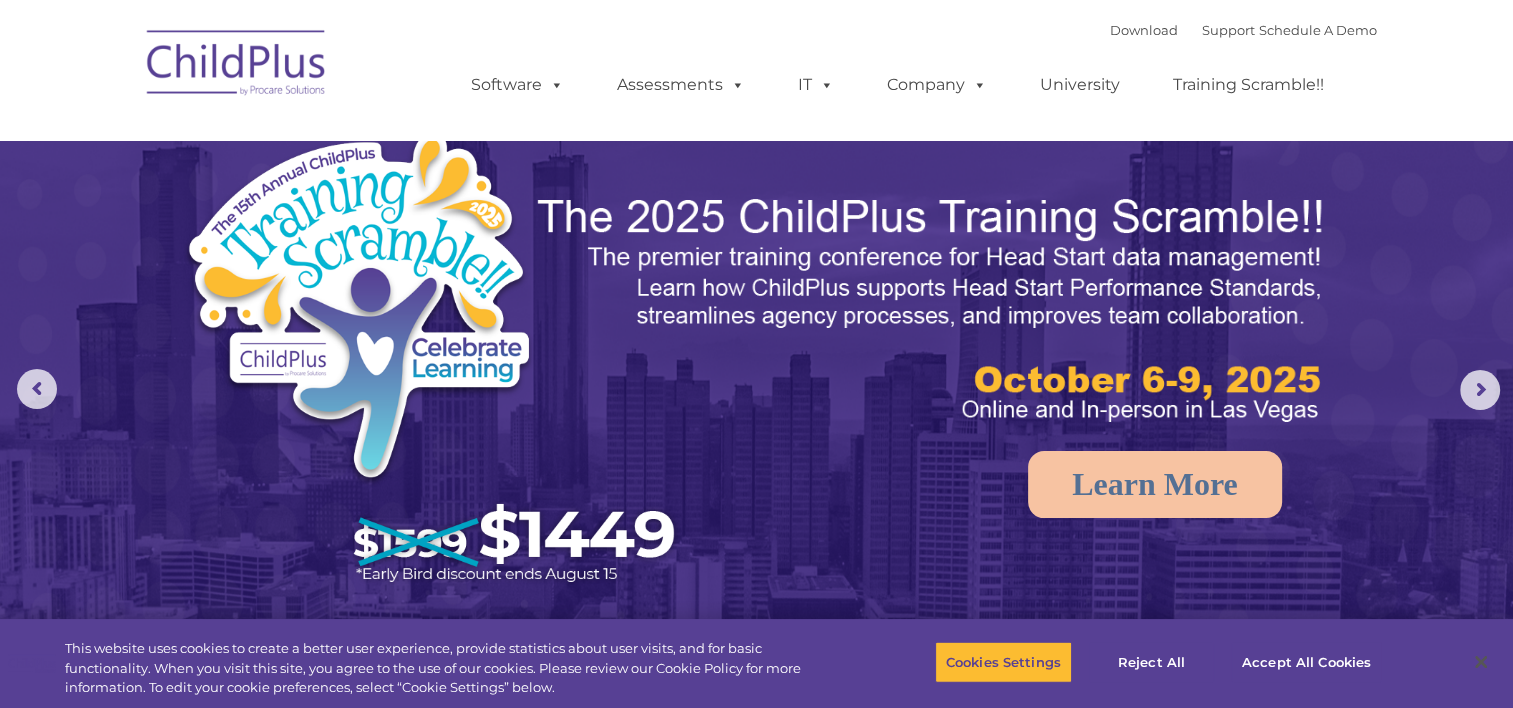click at bounding box center (933, 310) 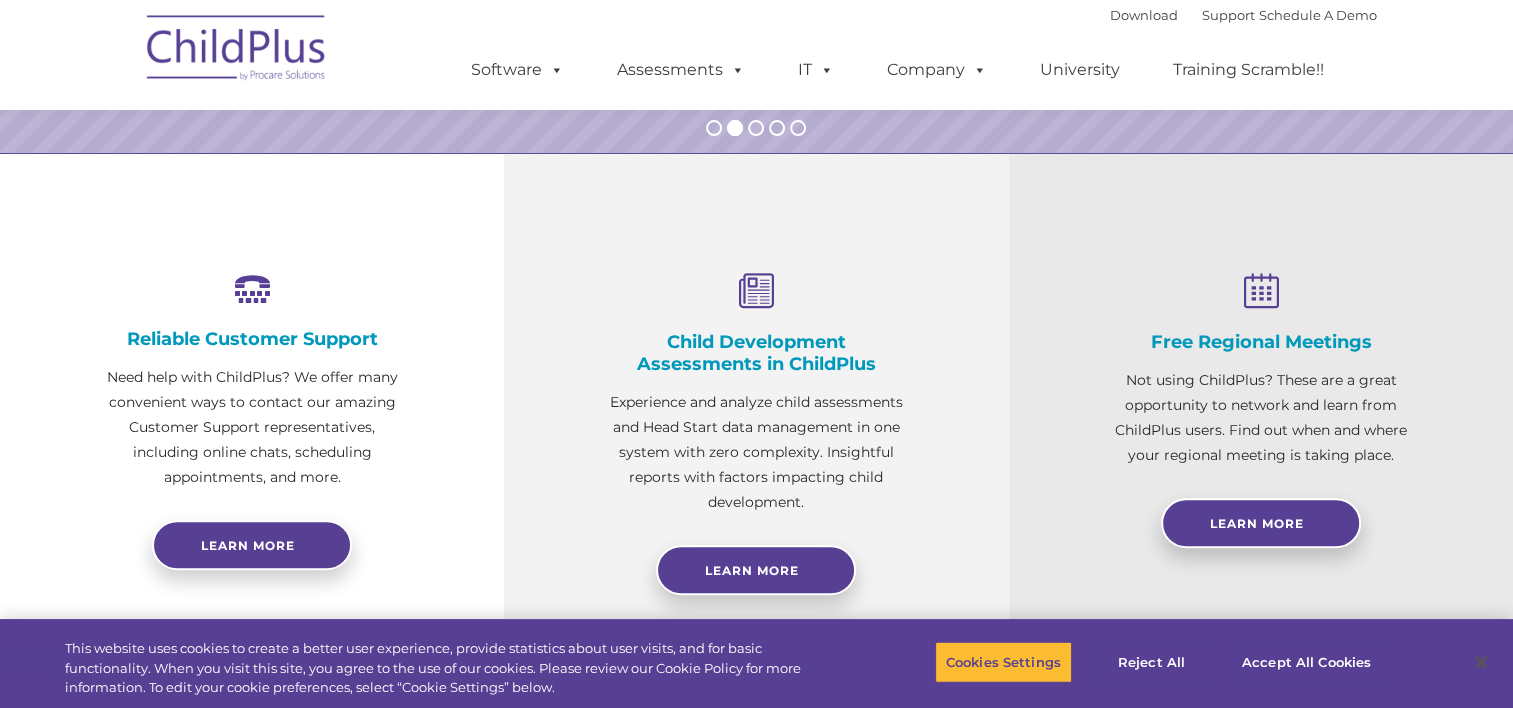 scroll, scrollTop: 640, scrollLeft: 0, axis: vertical 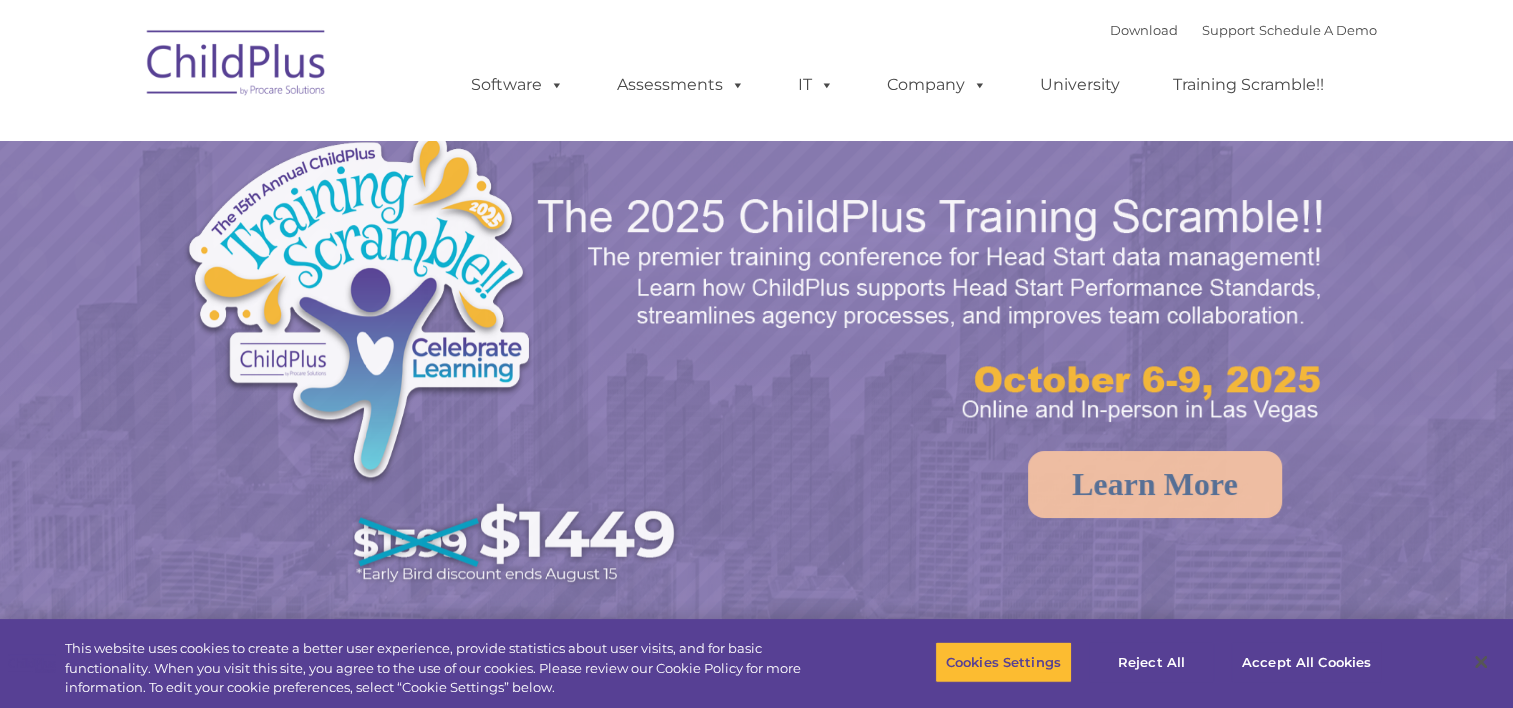 select on "MEDIUM" 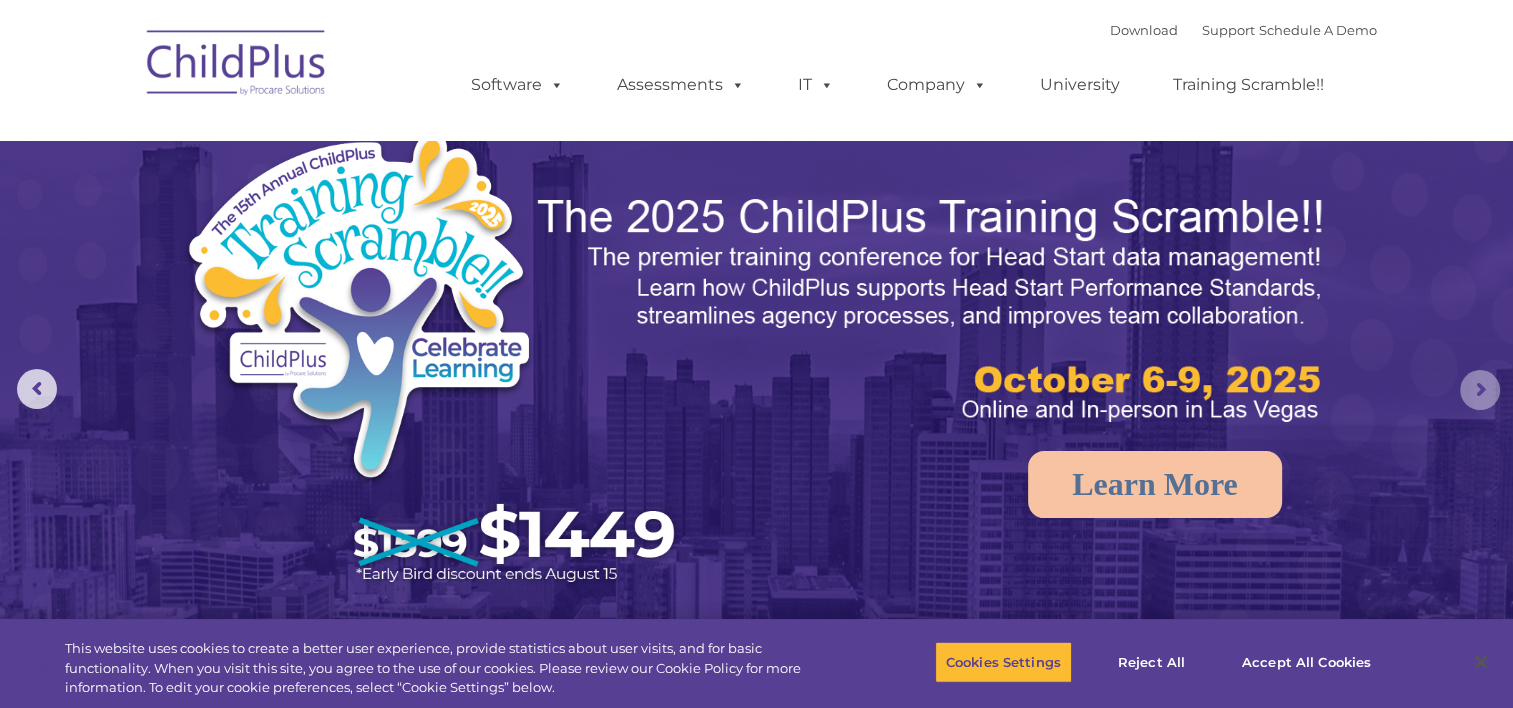 click 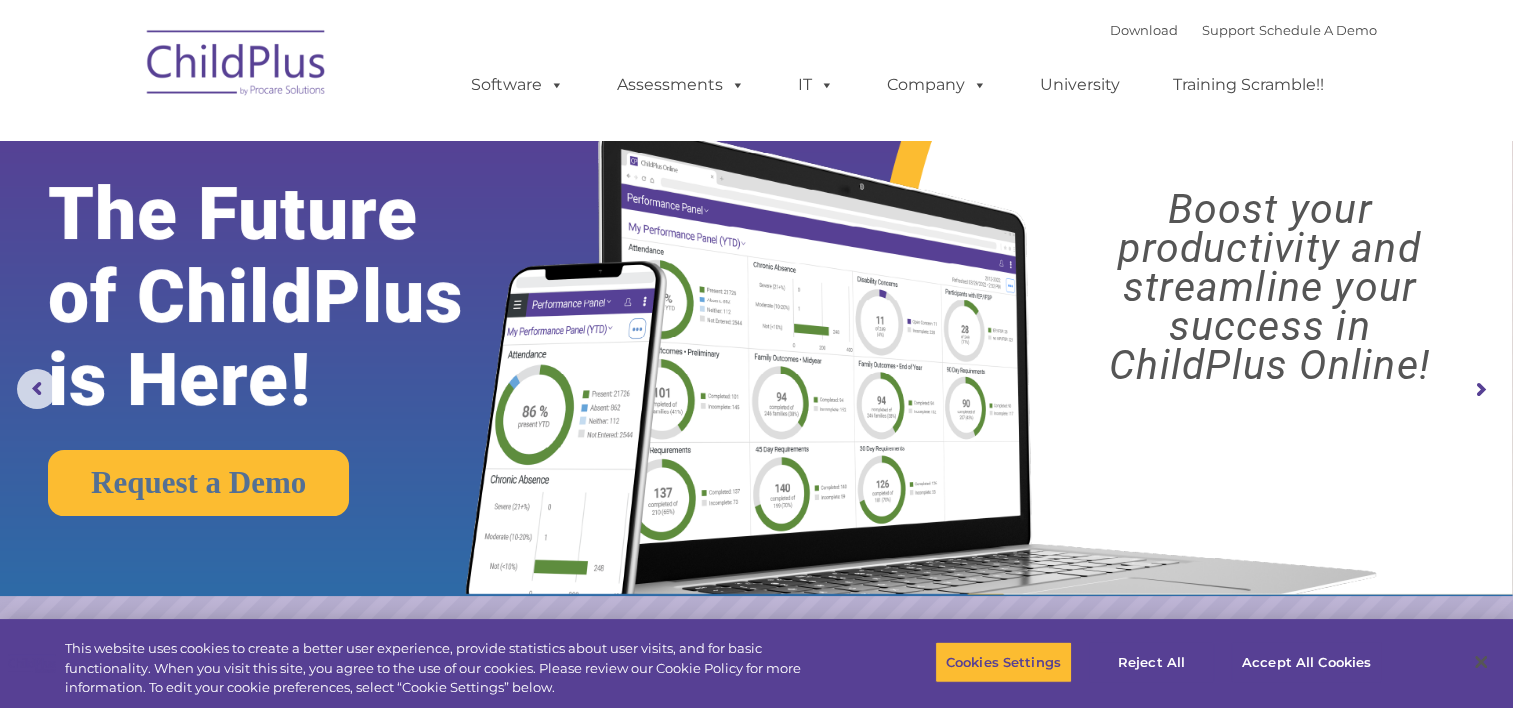 click 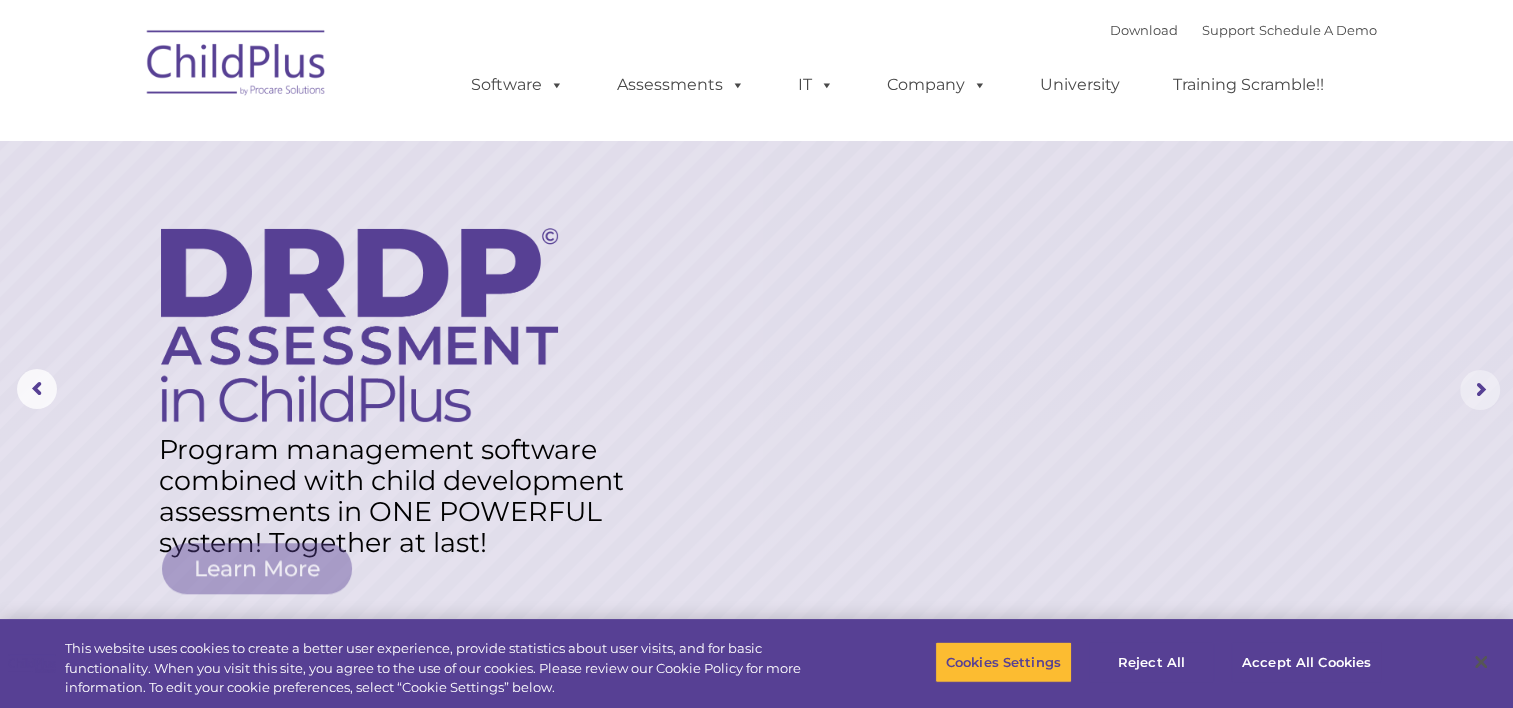 click 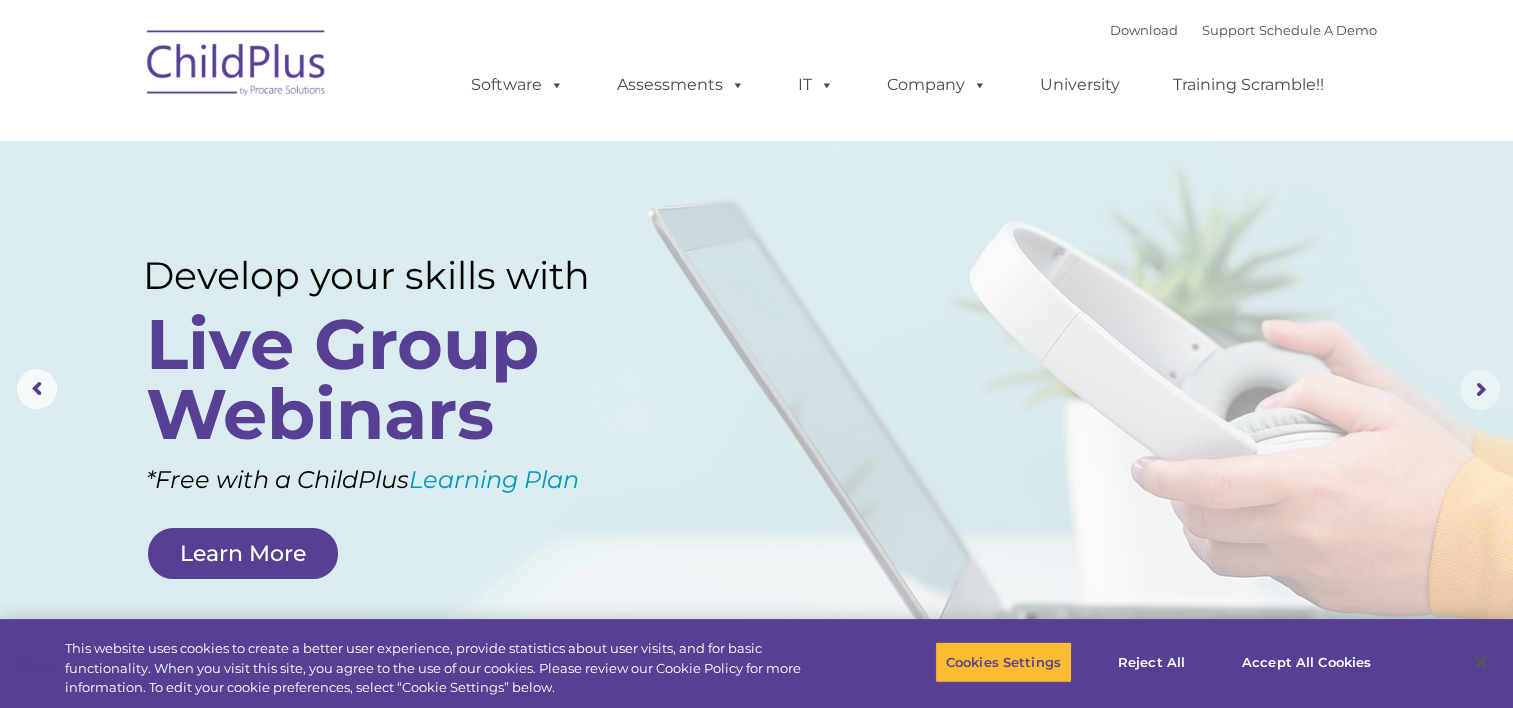 click 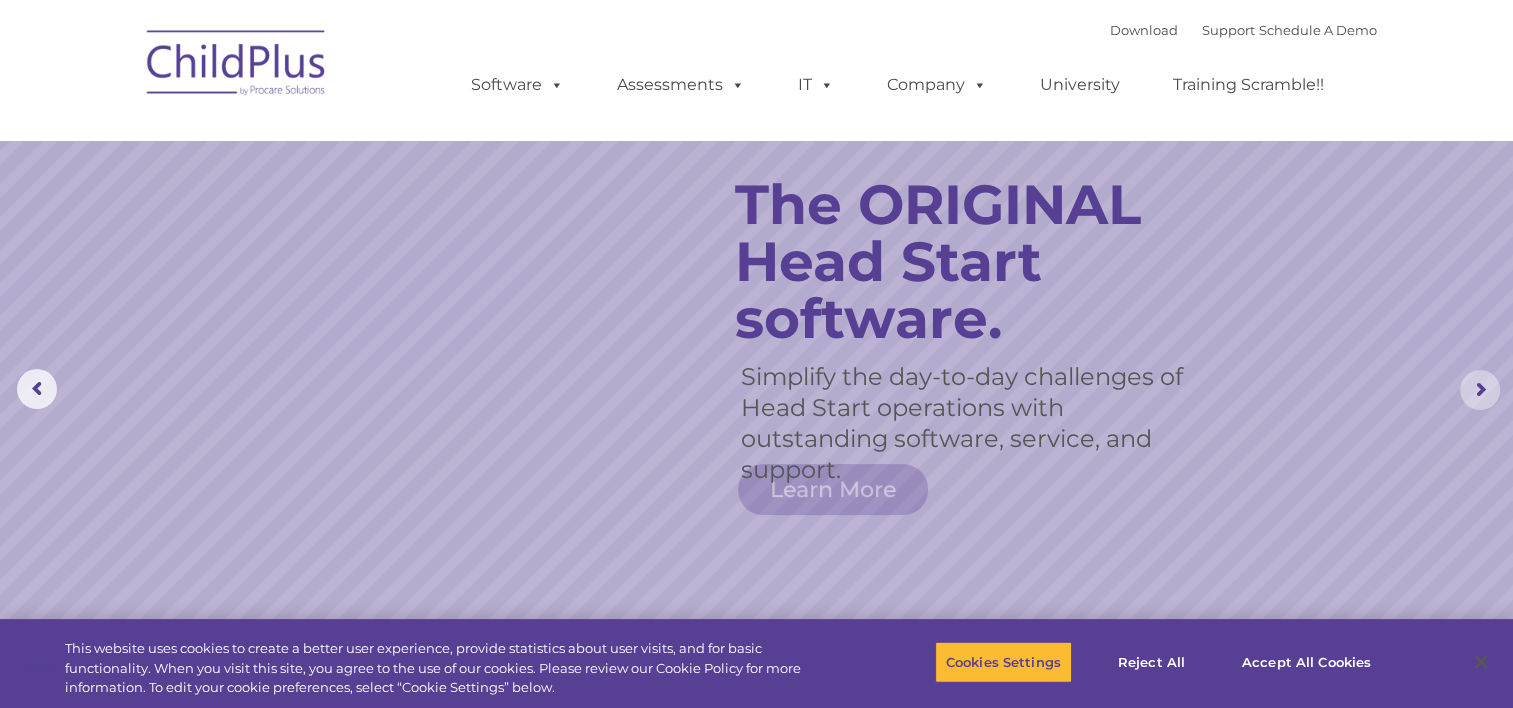click 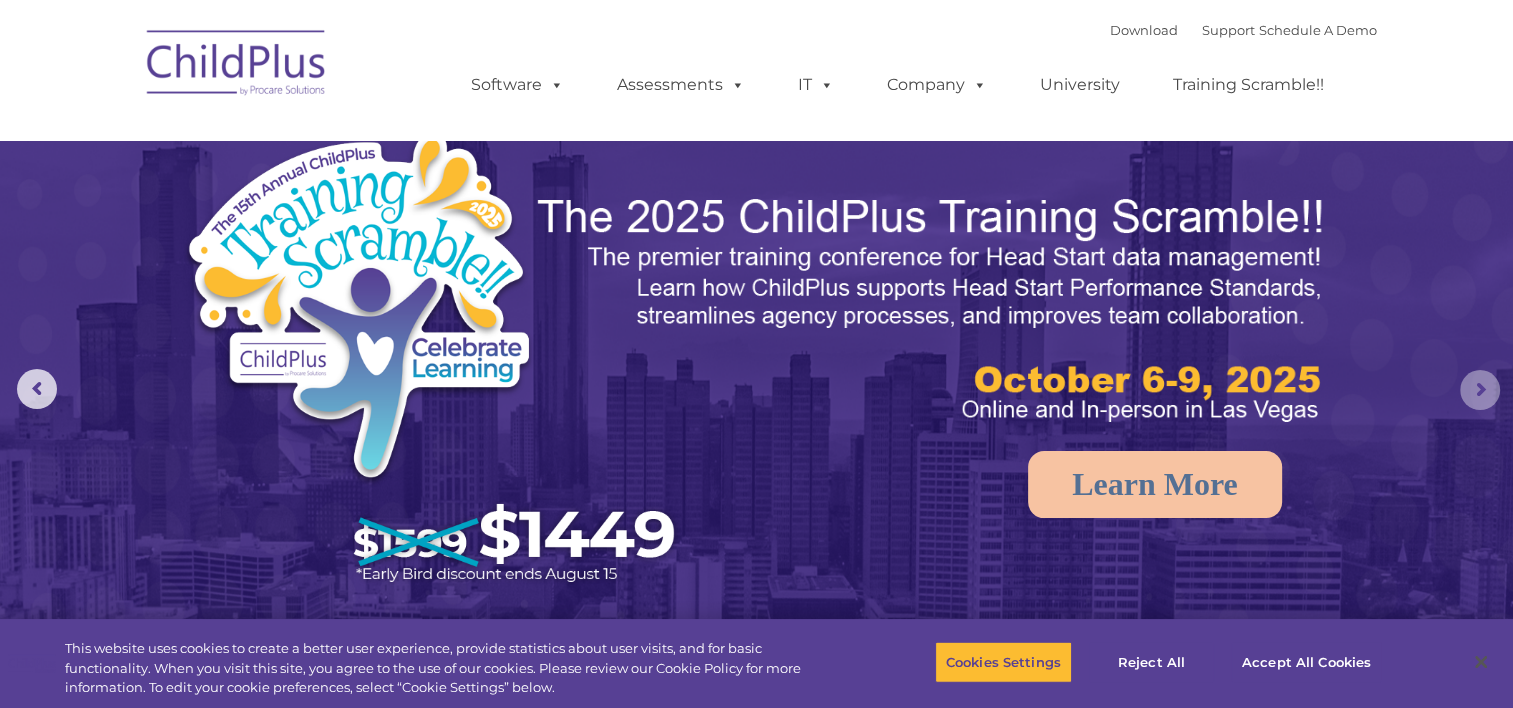 click 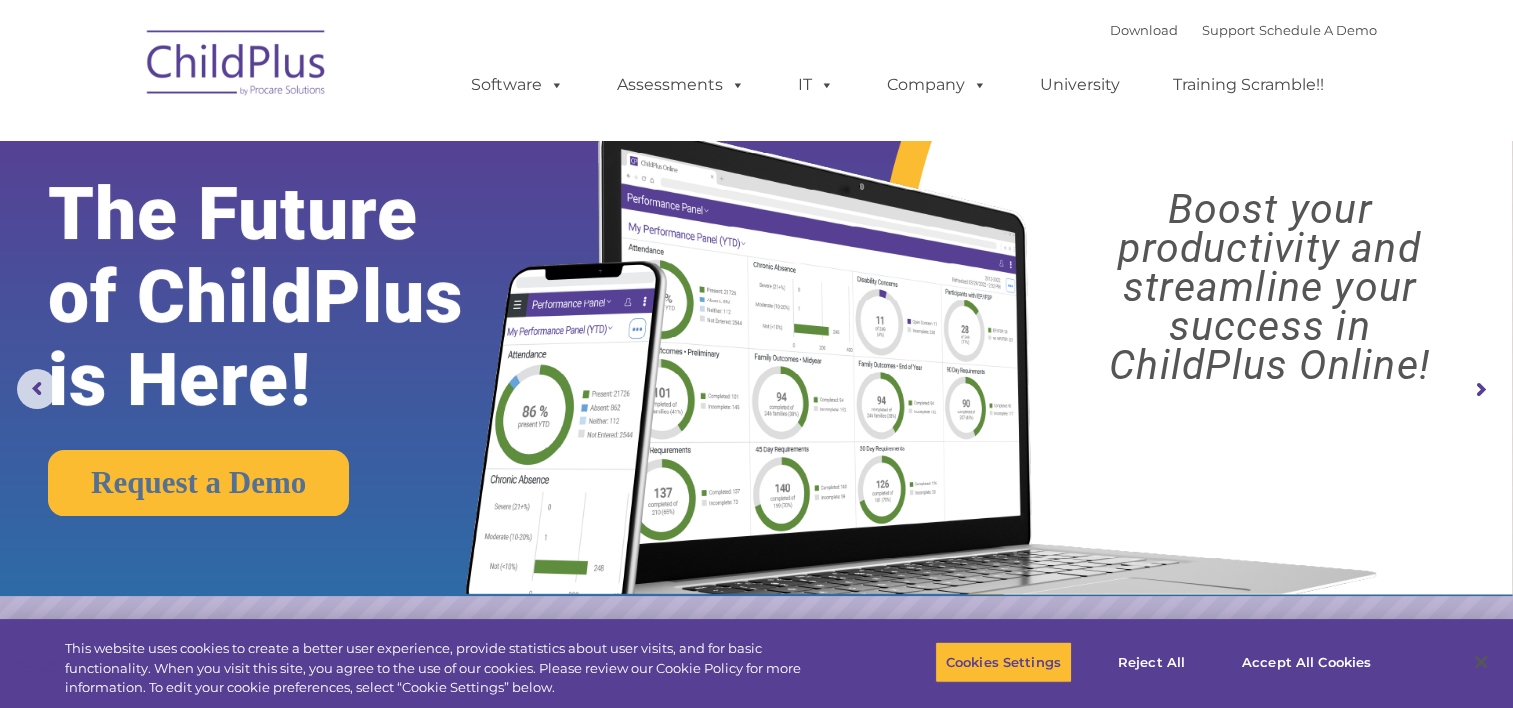 click 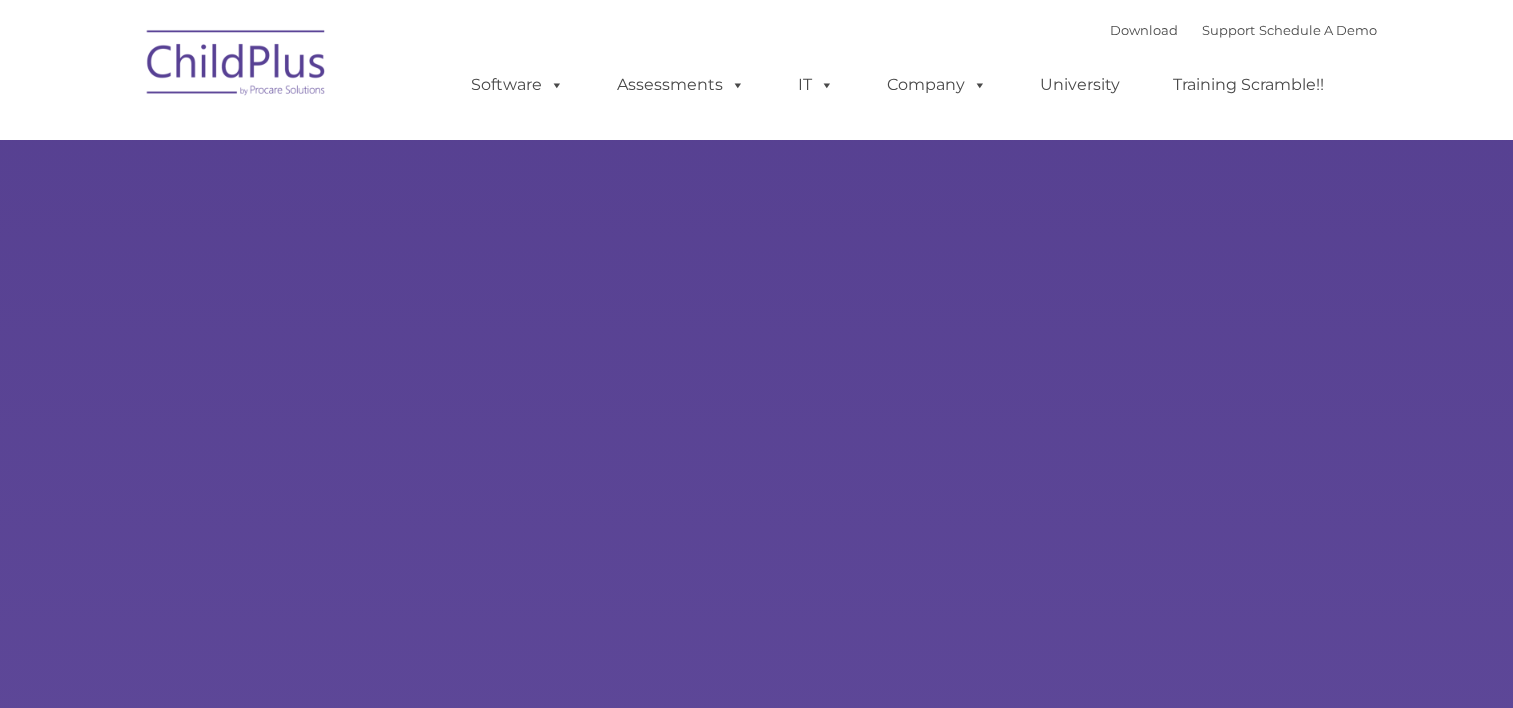type on "" 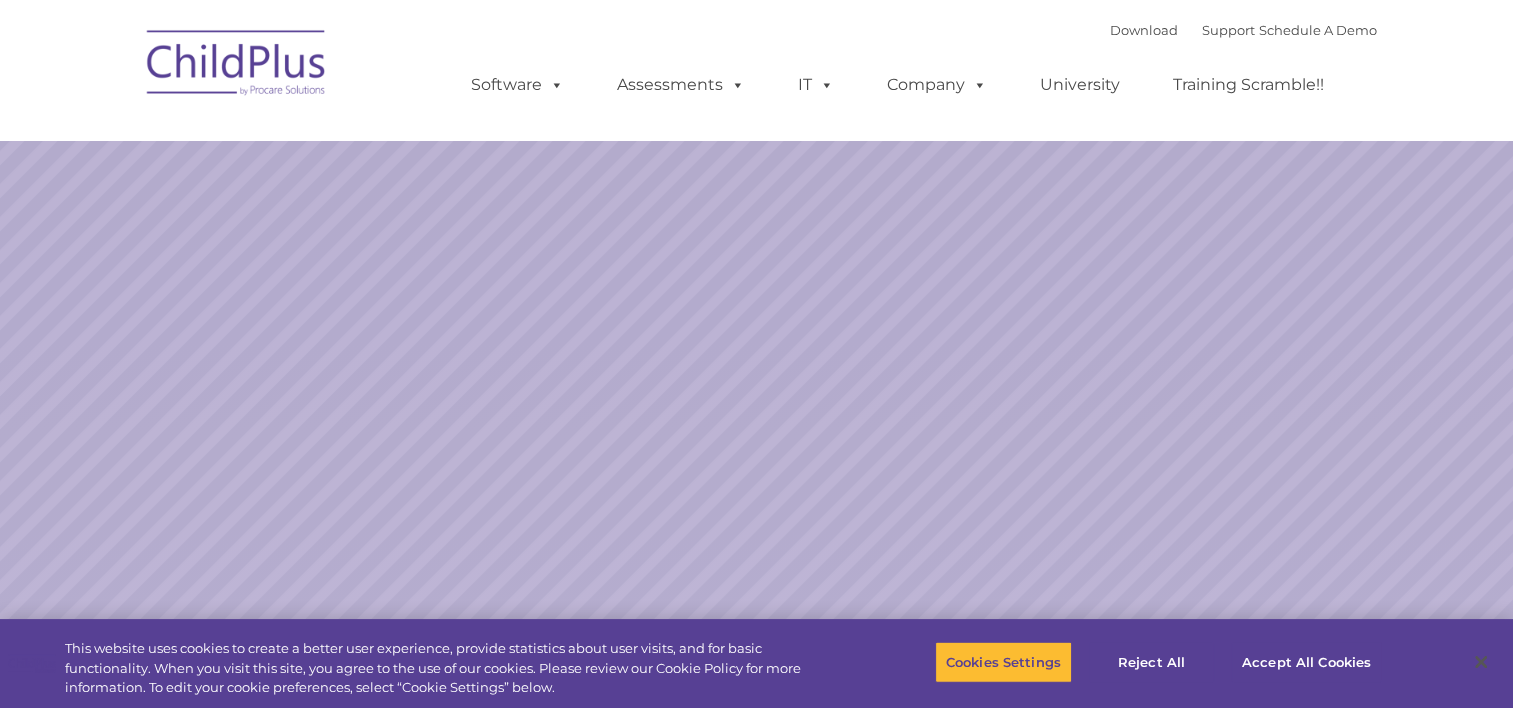 select on "MEDIUM" 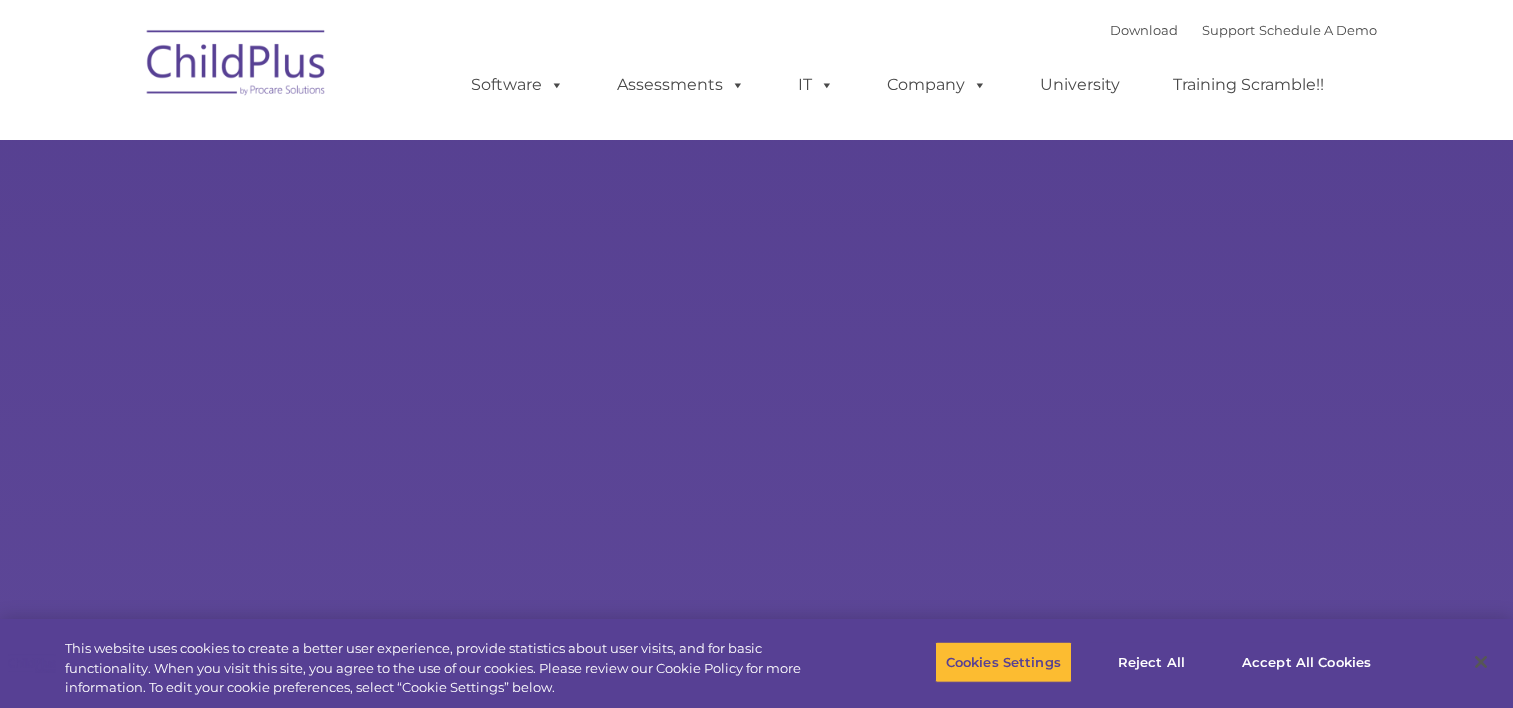 scroll, scrollTop: 0, scrollLeft: 0, axis: both 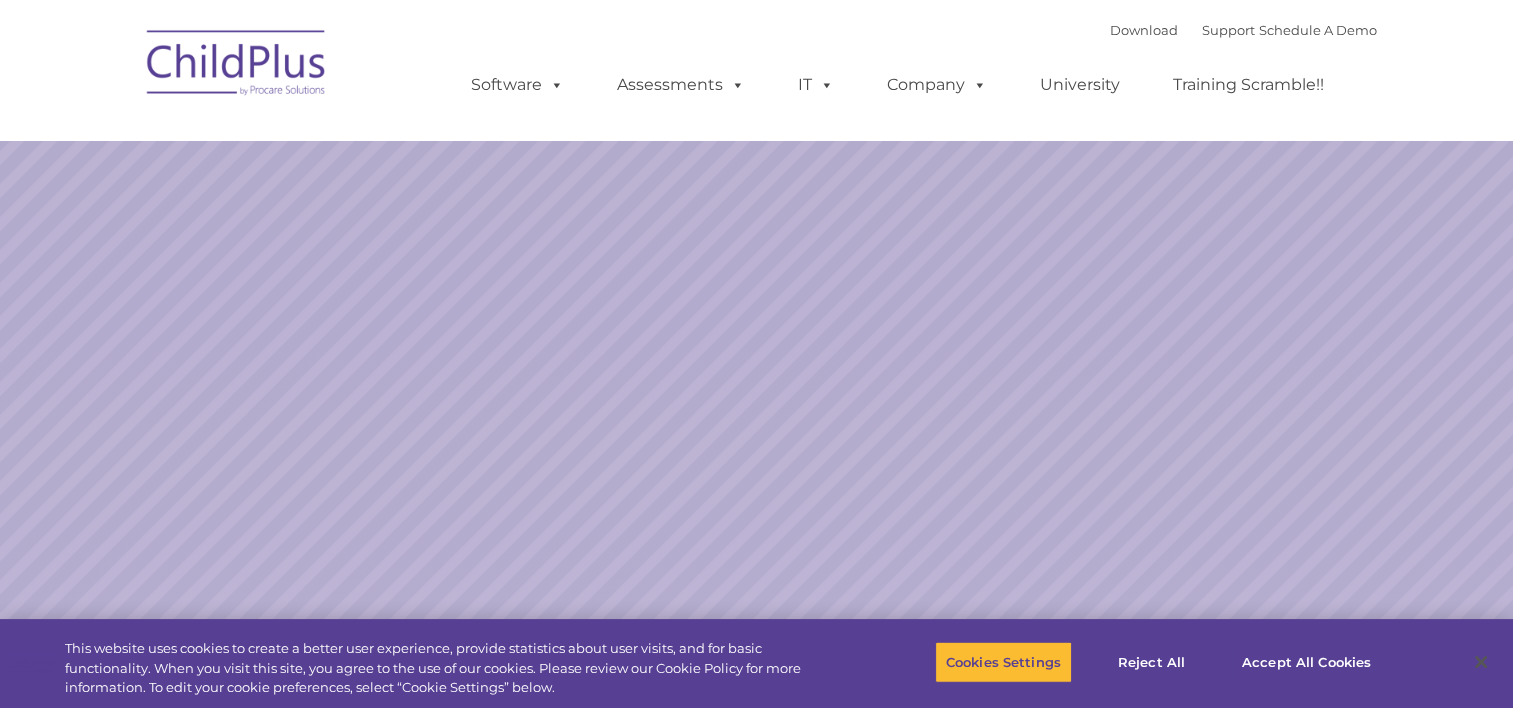 select on "MEDIUM" 